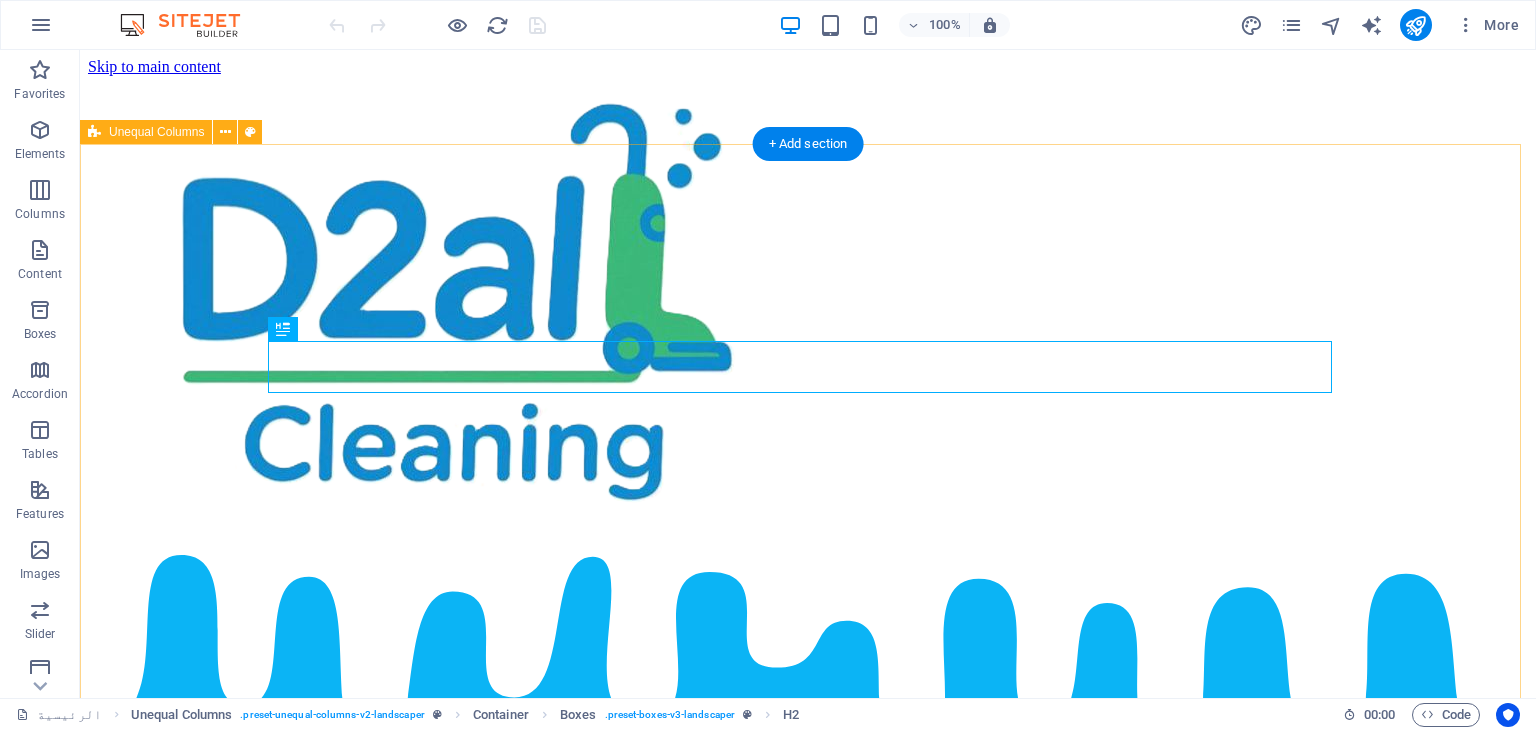 scroll, scrollTop: 380, scrollLeft: 0, axis: vertical 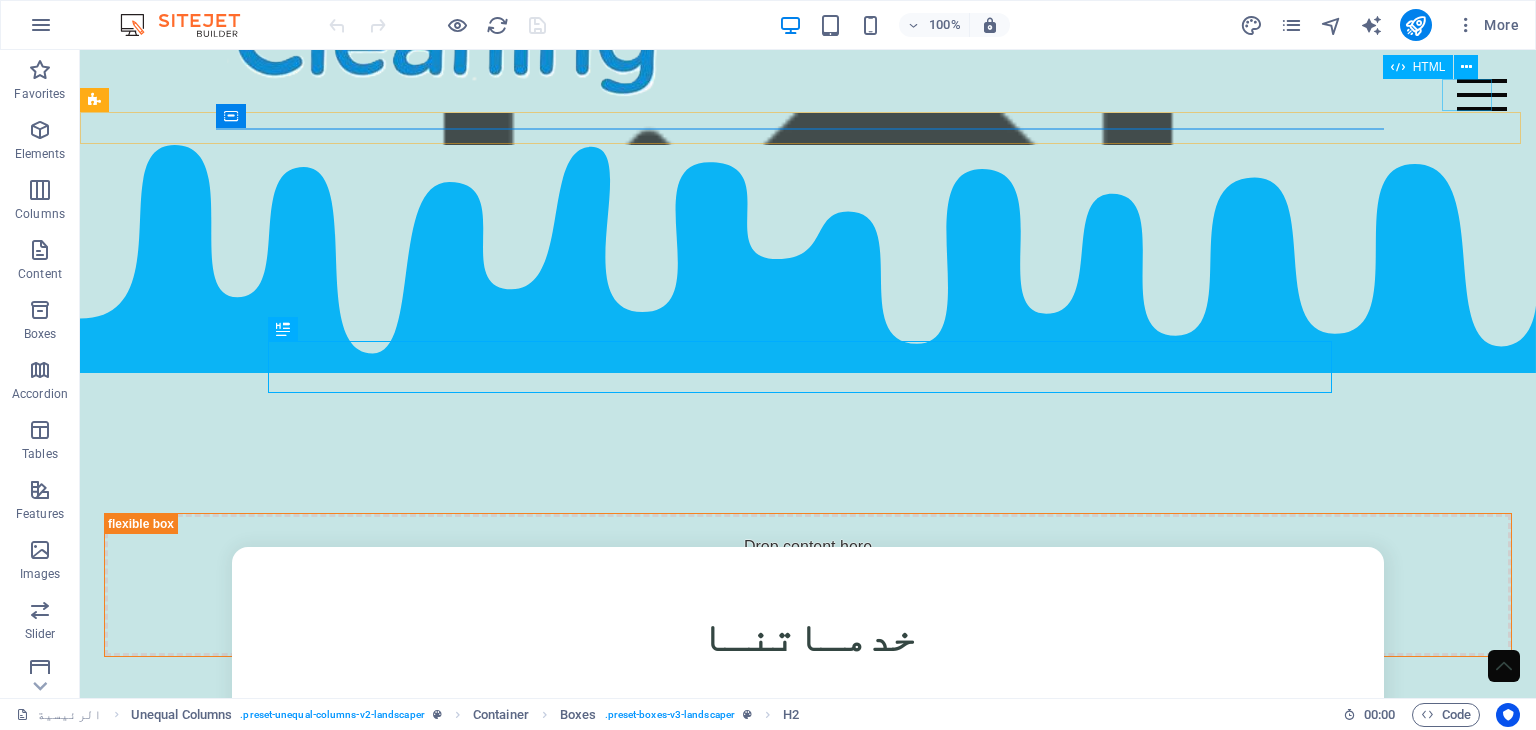click at bounding box center [1482, 95] 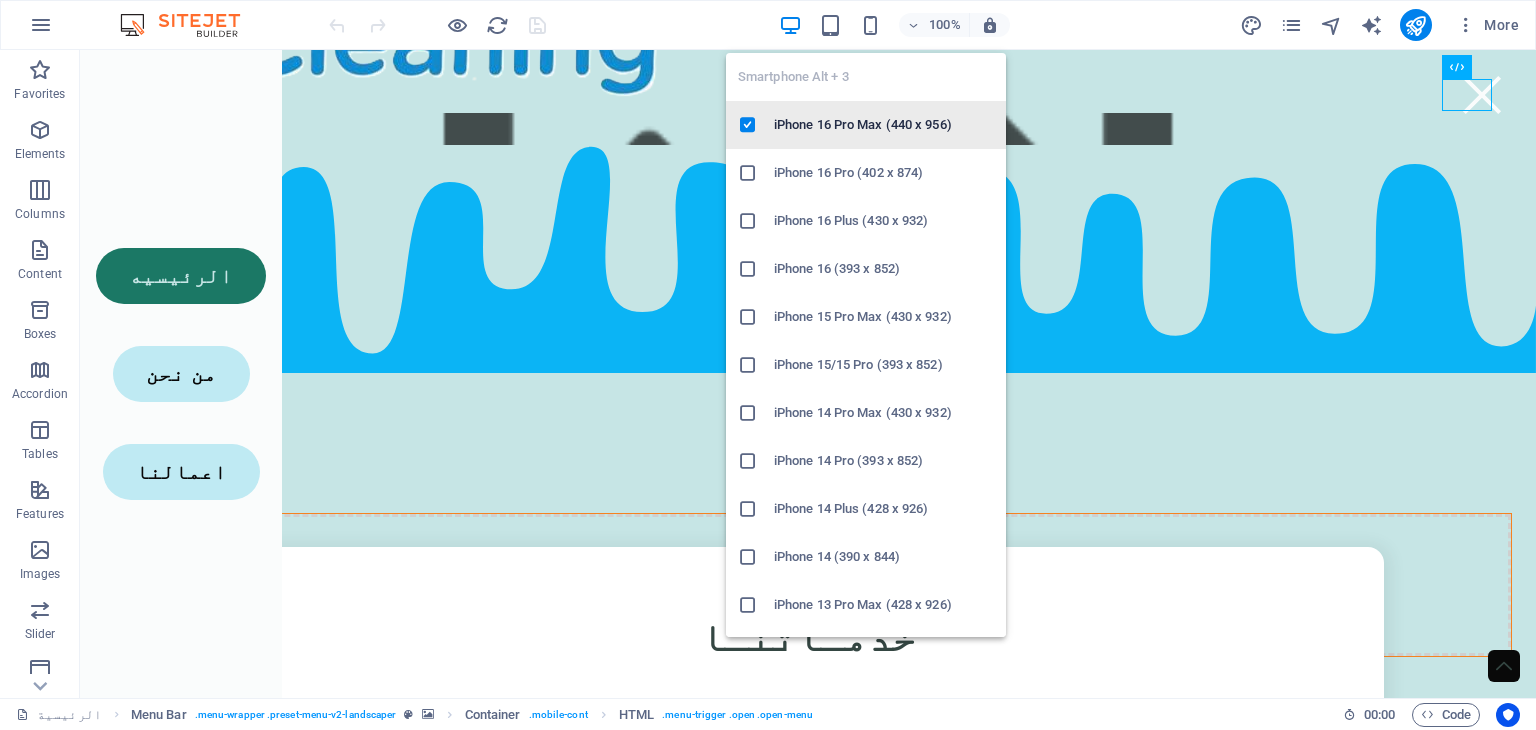 click on "iPhone 16 Pro Max (440 x 956)" at bounding box center [866, 125] 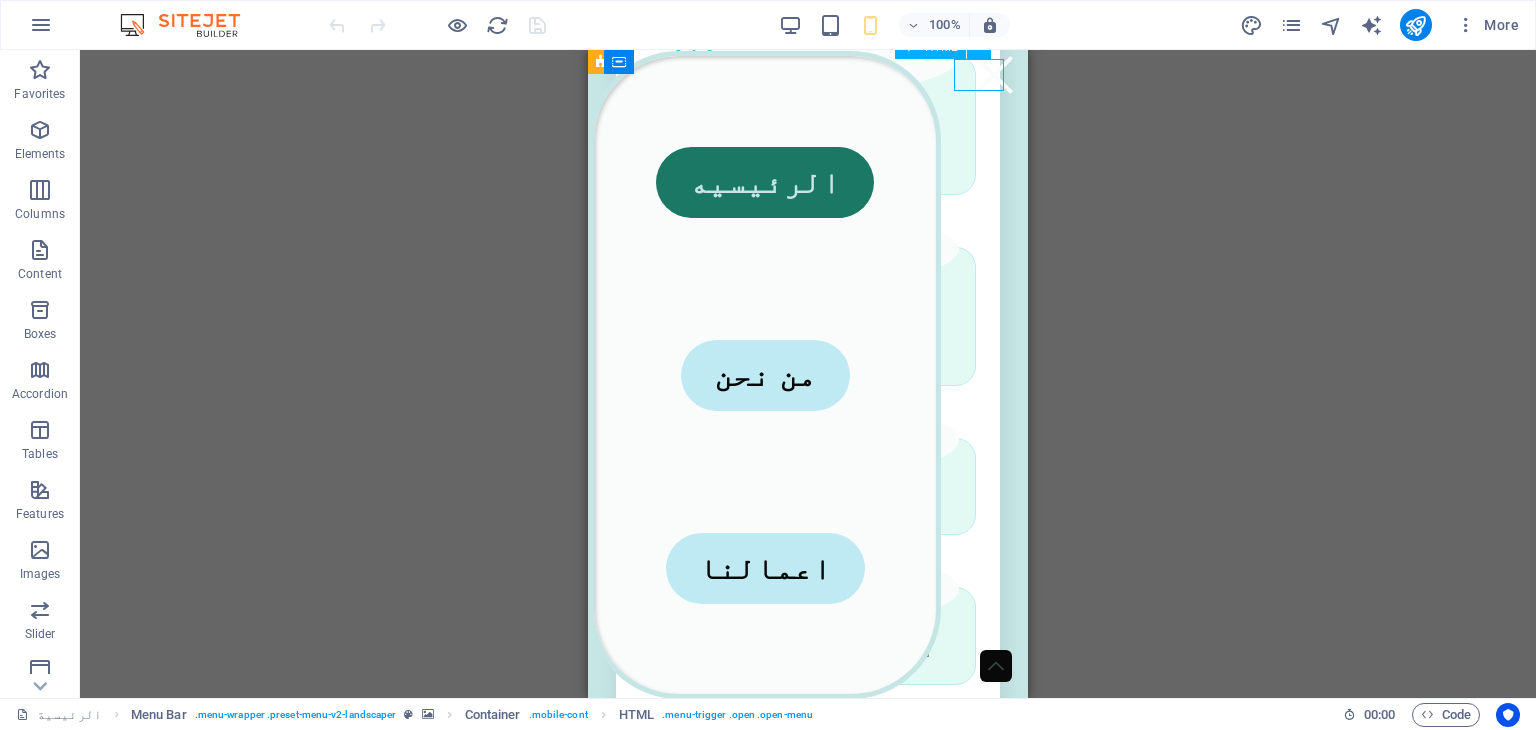 click at bounding box center [994, 75] 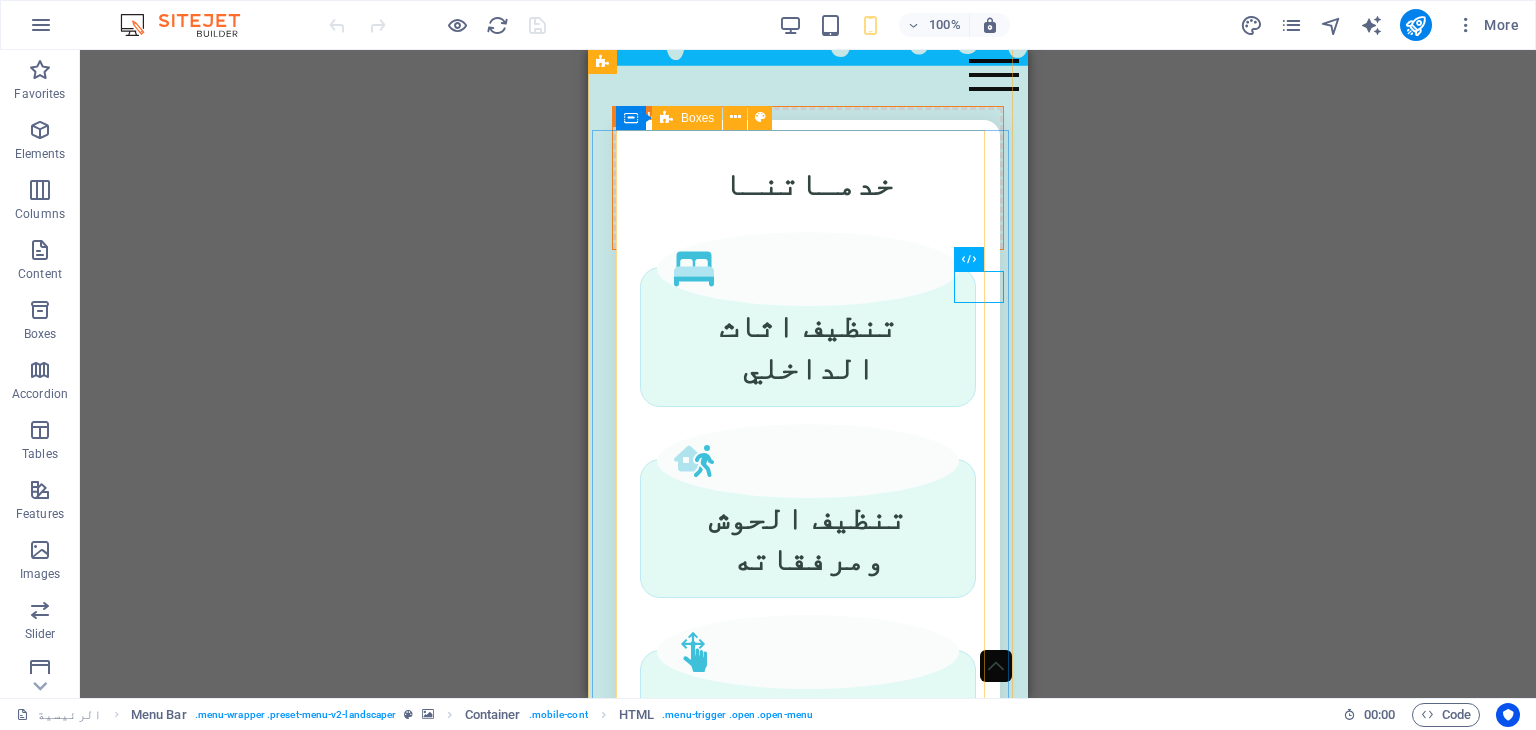scroll, scrollTop: 0, scrollLeft: 0, axis: both 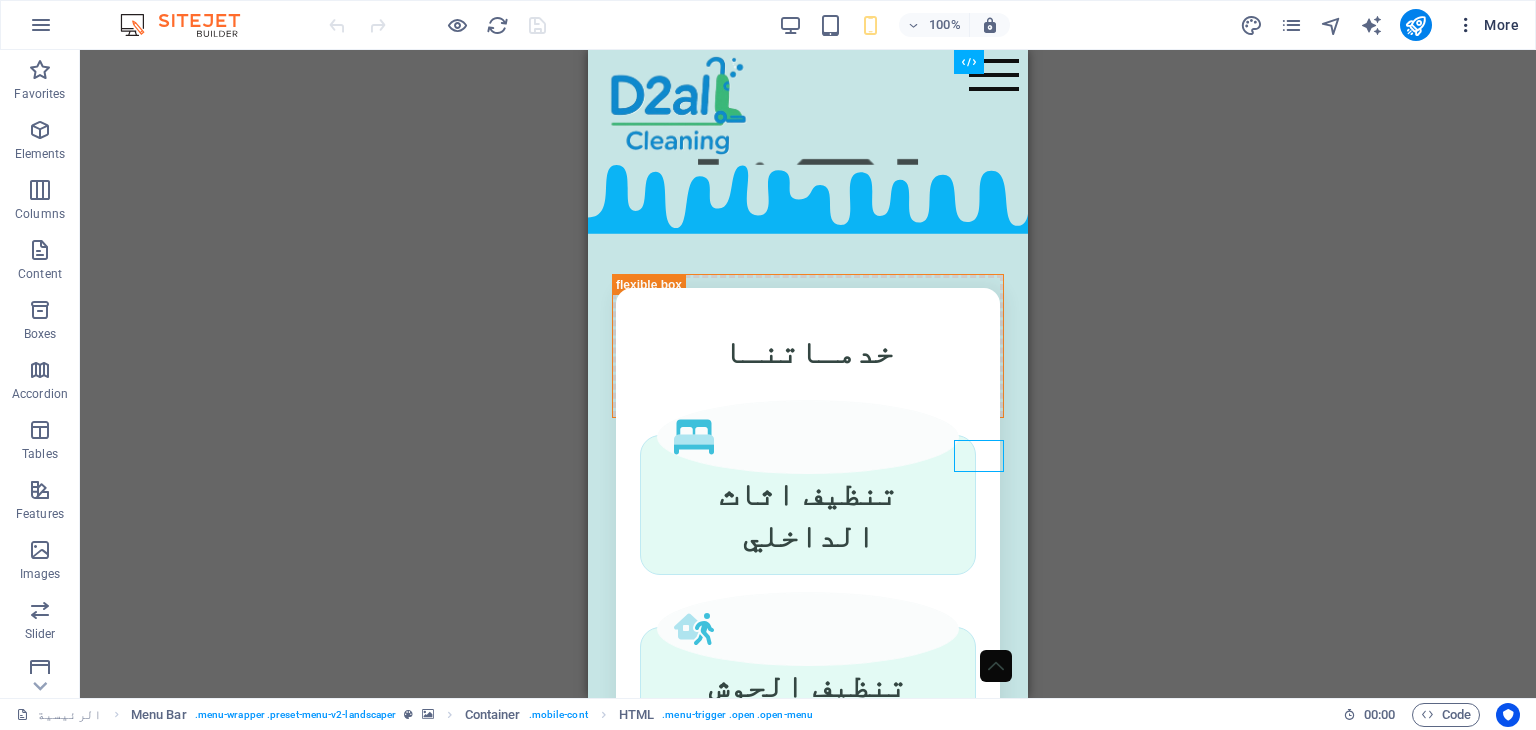 click at bounding box center (1466, 25) 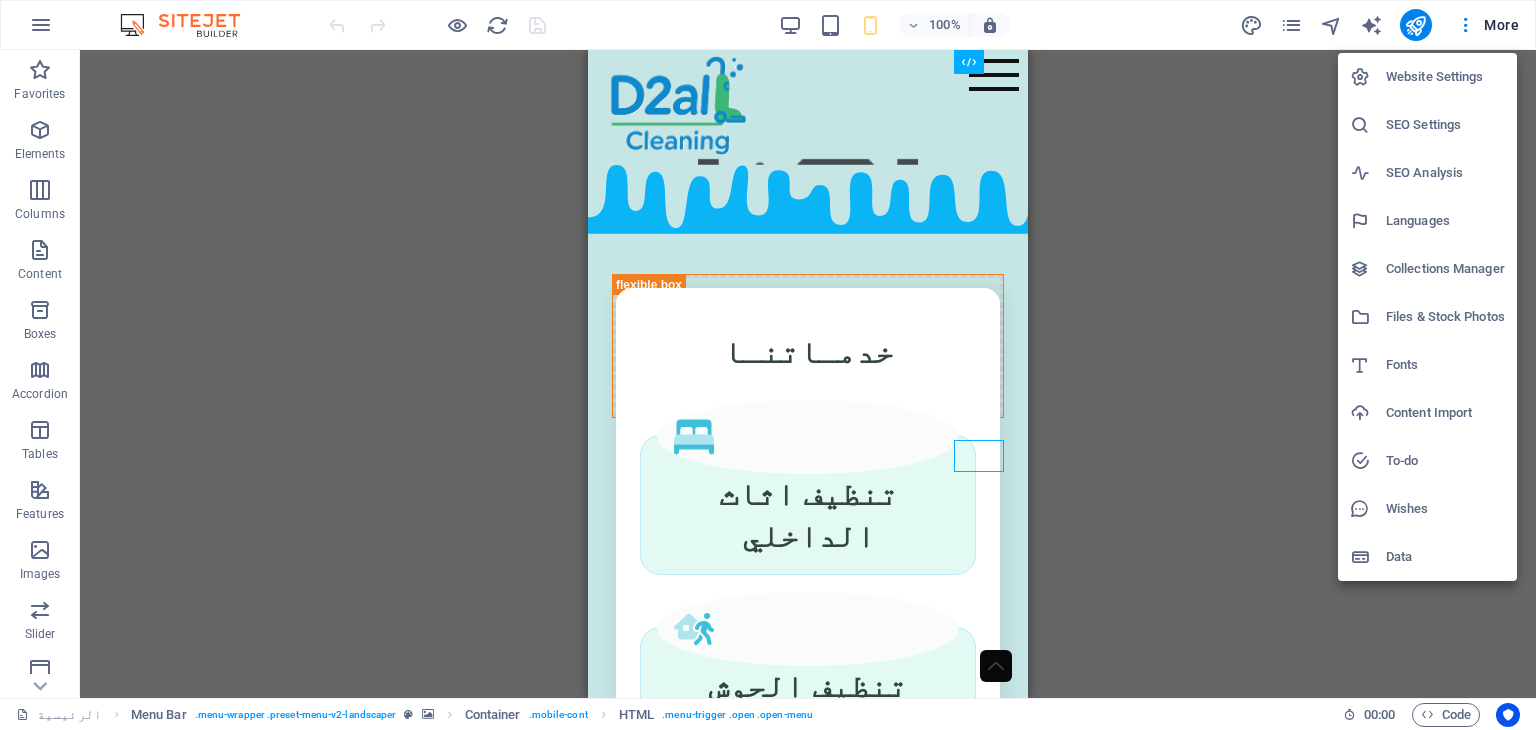 click on "Content Import" at bounding box center [1445, 413] 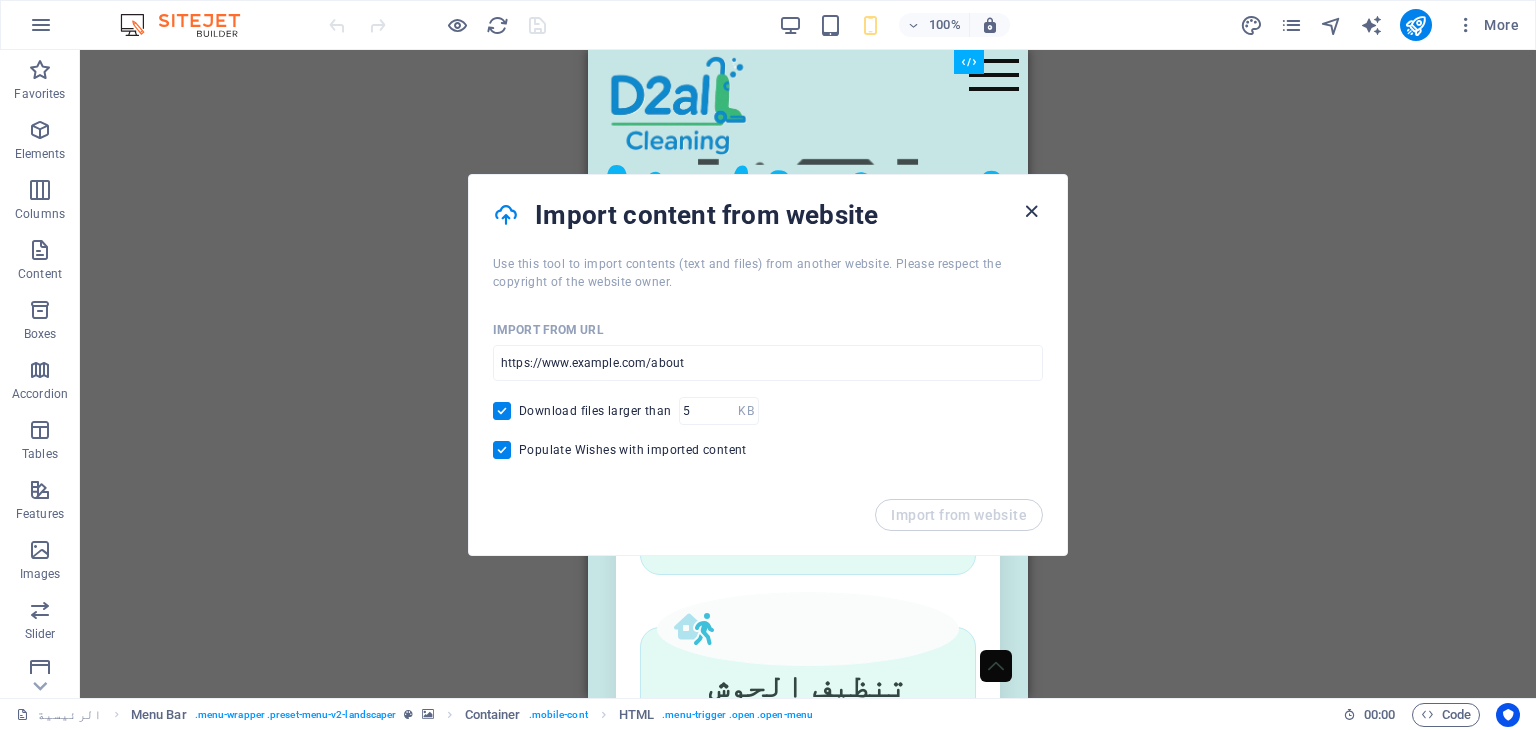 click at bounding box center [1031, 211] 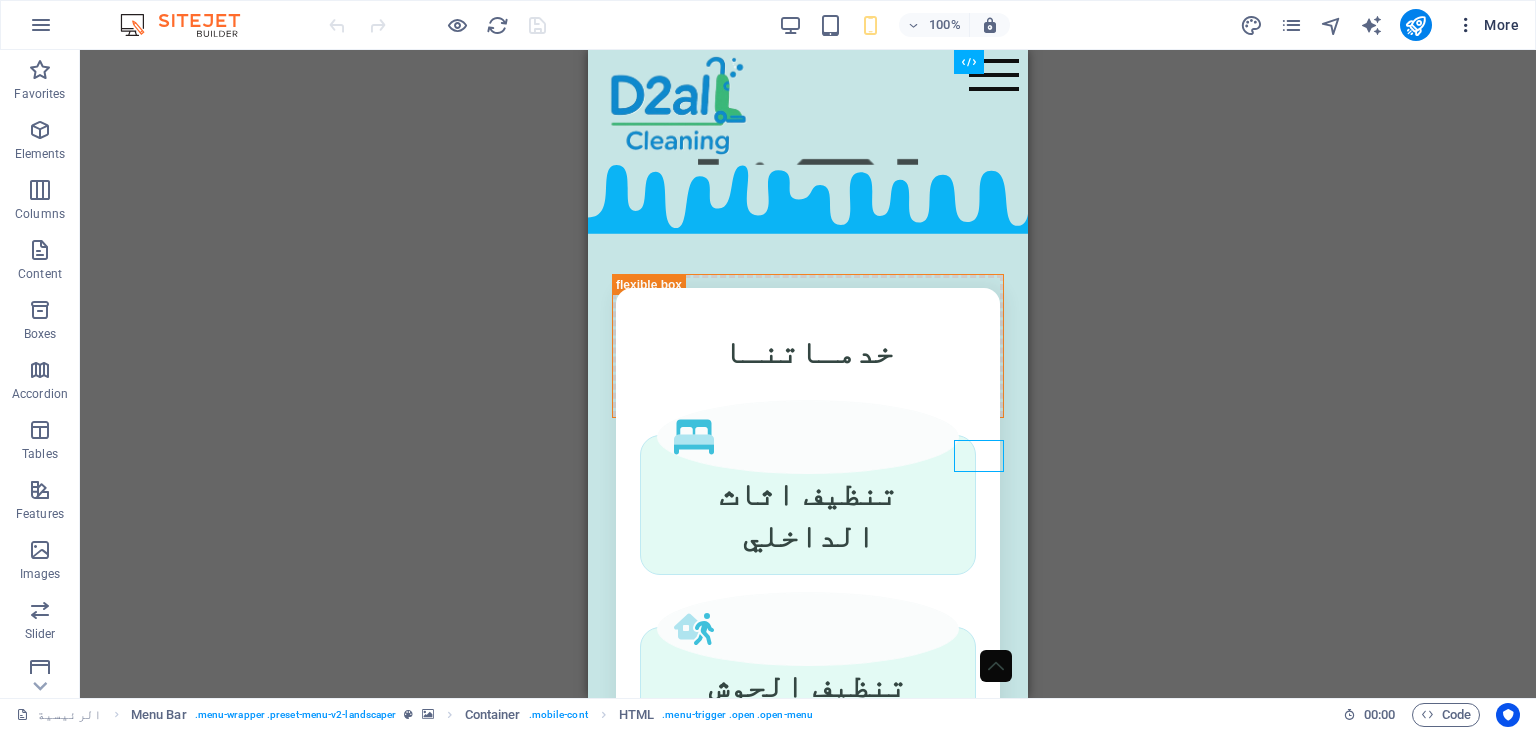click at bounding box center (1466, 25) 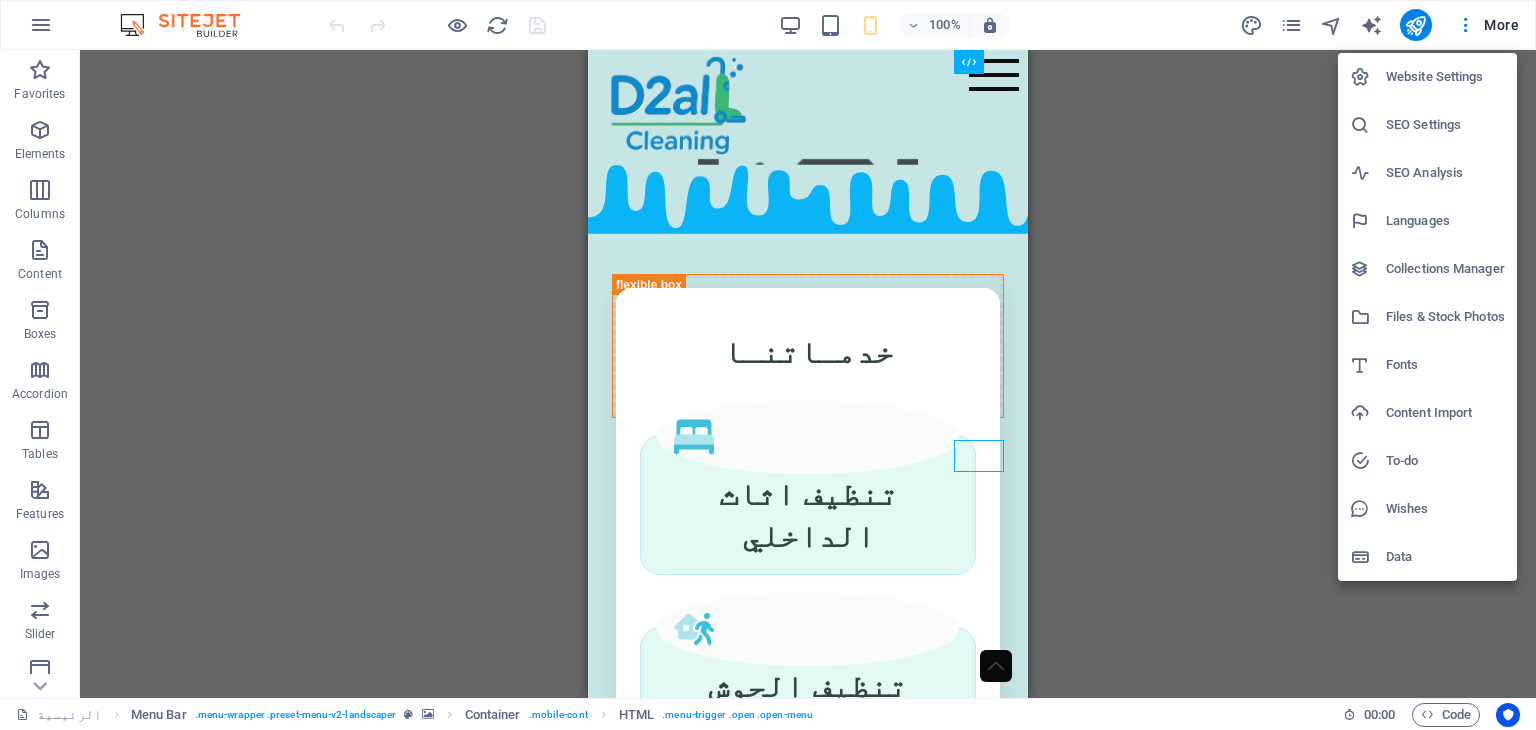 click at bounding box center [768, 365] 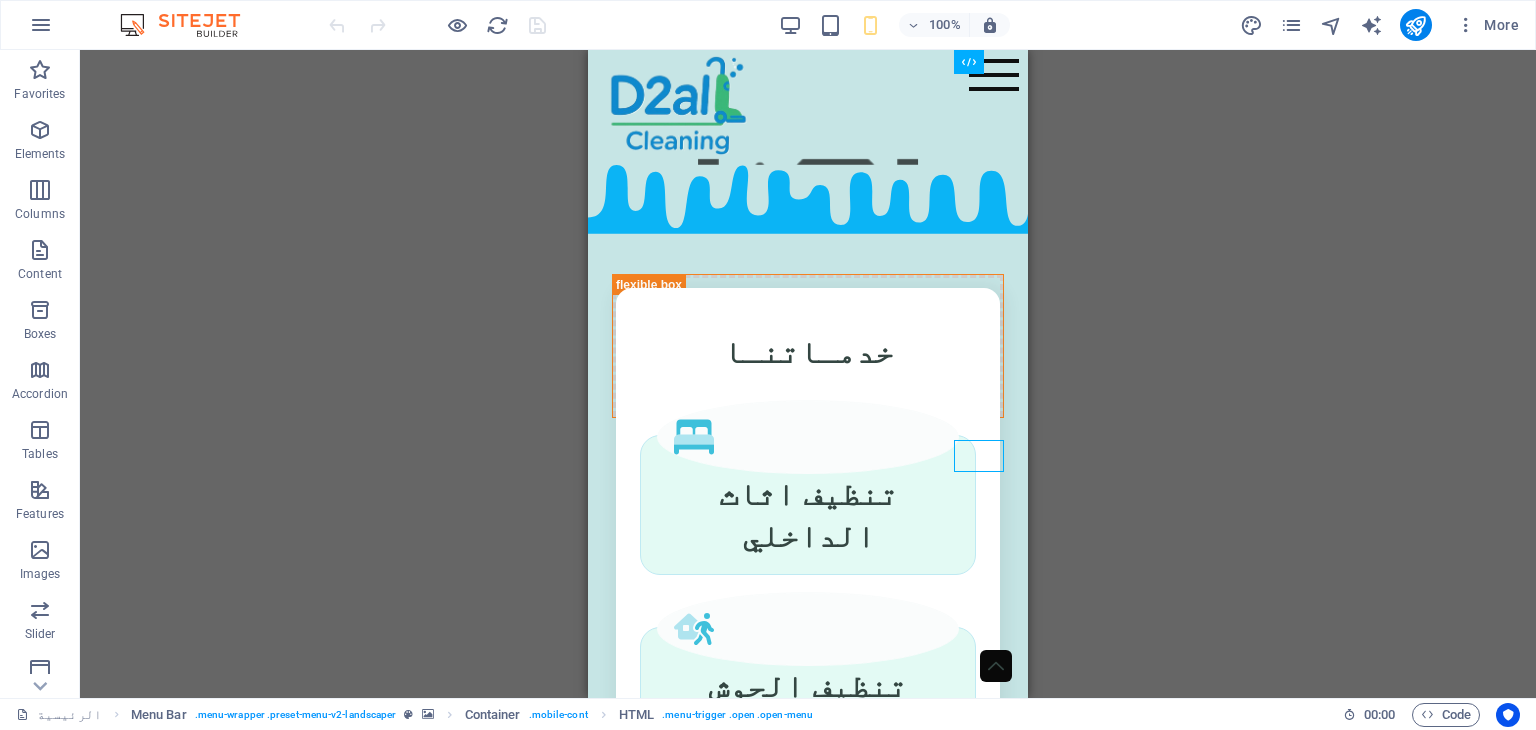 click at bounding box center [41, 25] 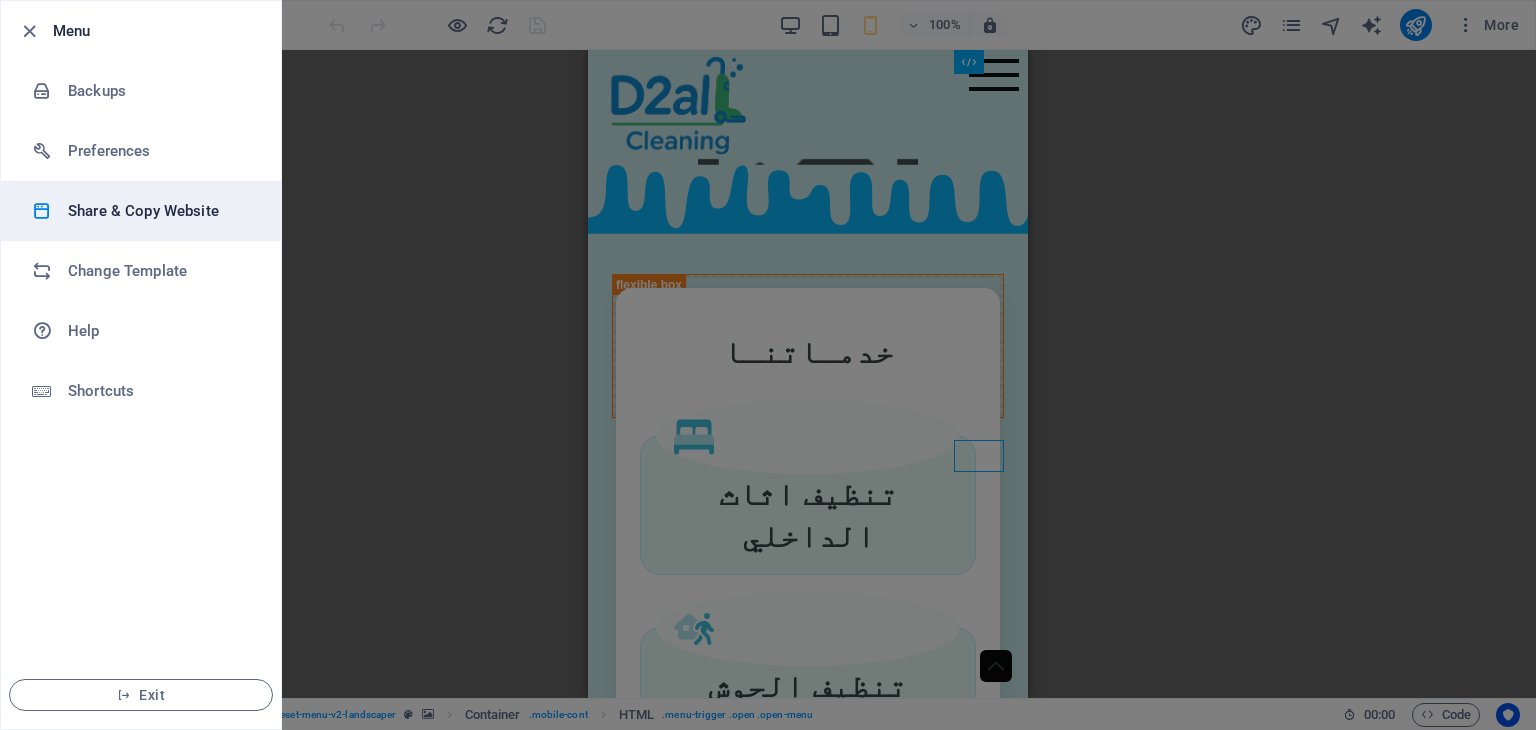click on "Share & Copy Website" at bounding box center (141, 211) 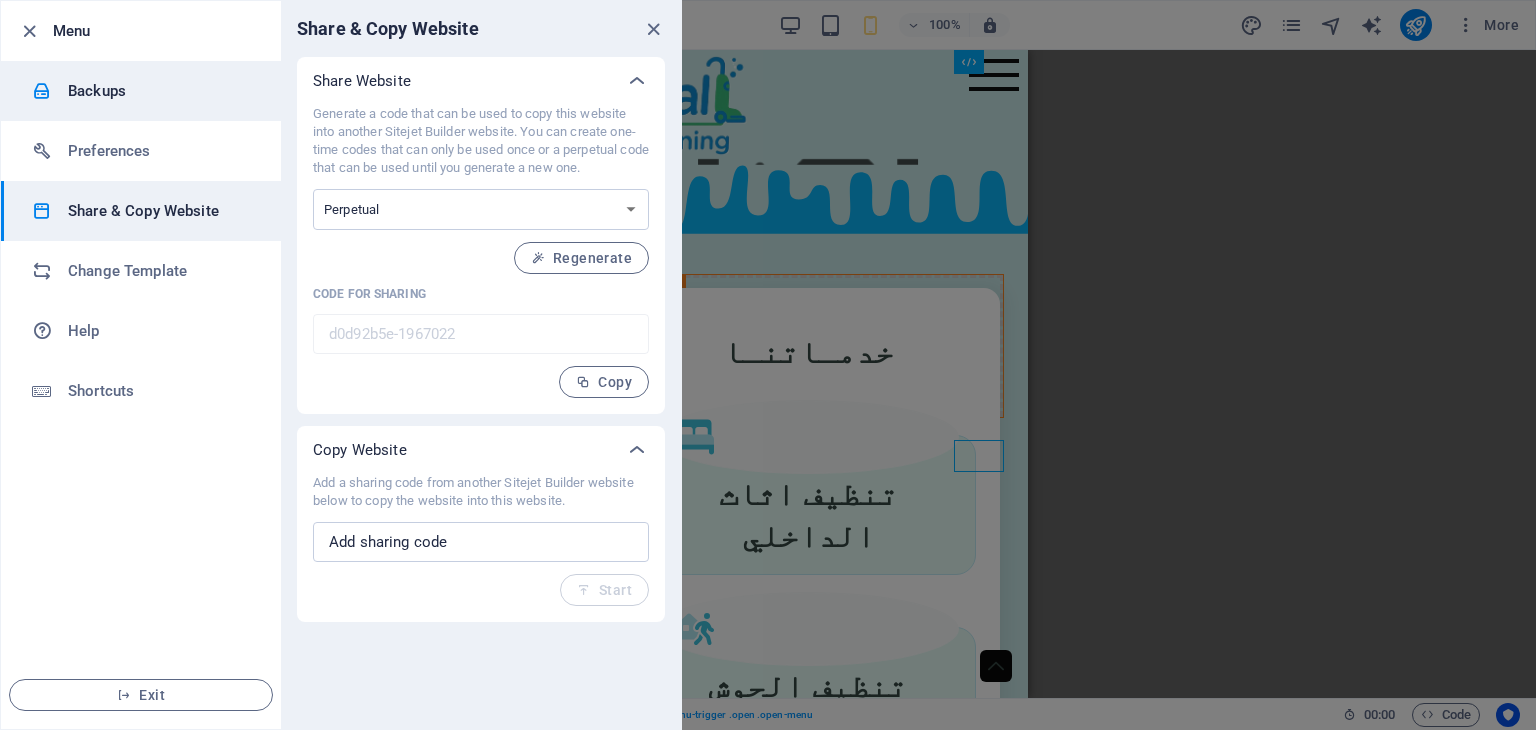 click on "Backups" at bounding box center (160, 91) 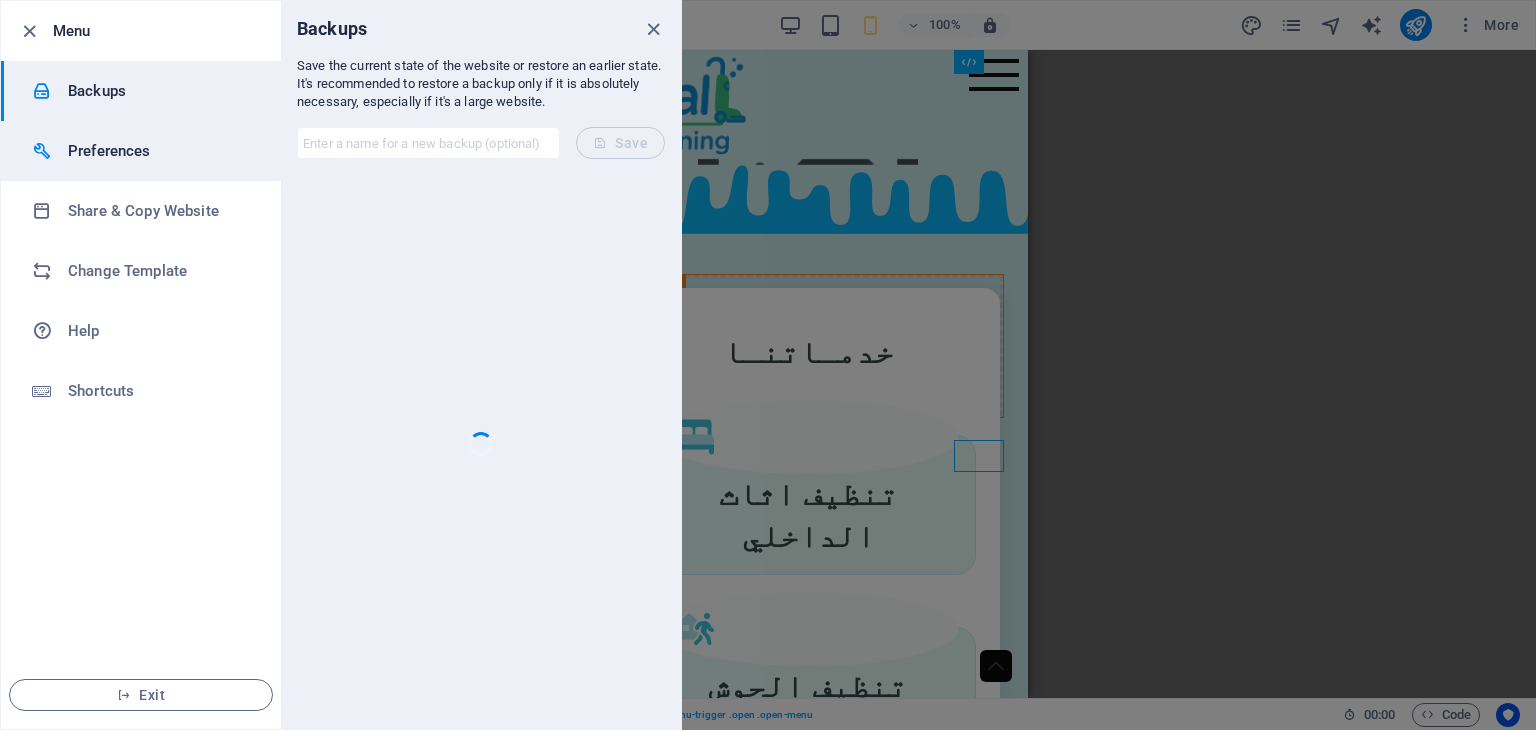 click on "Preferences" at bounding box center (141, 151) 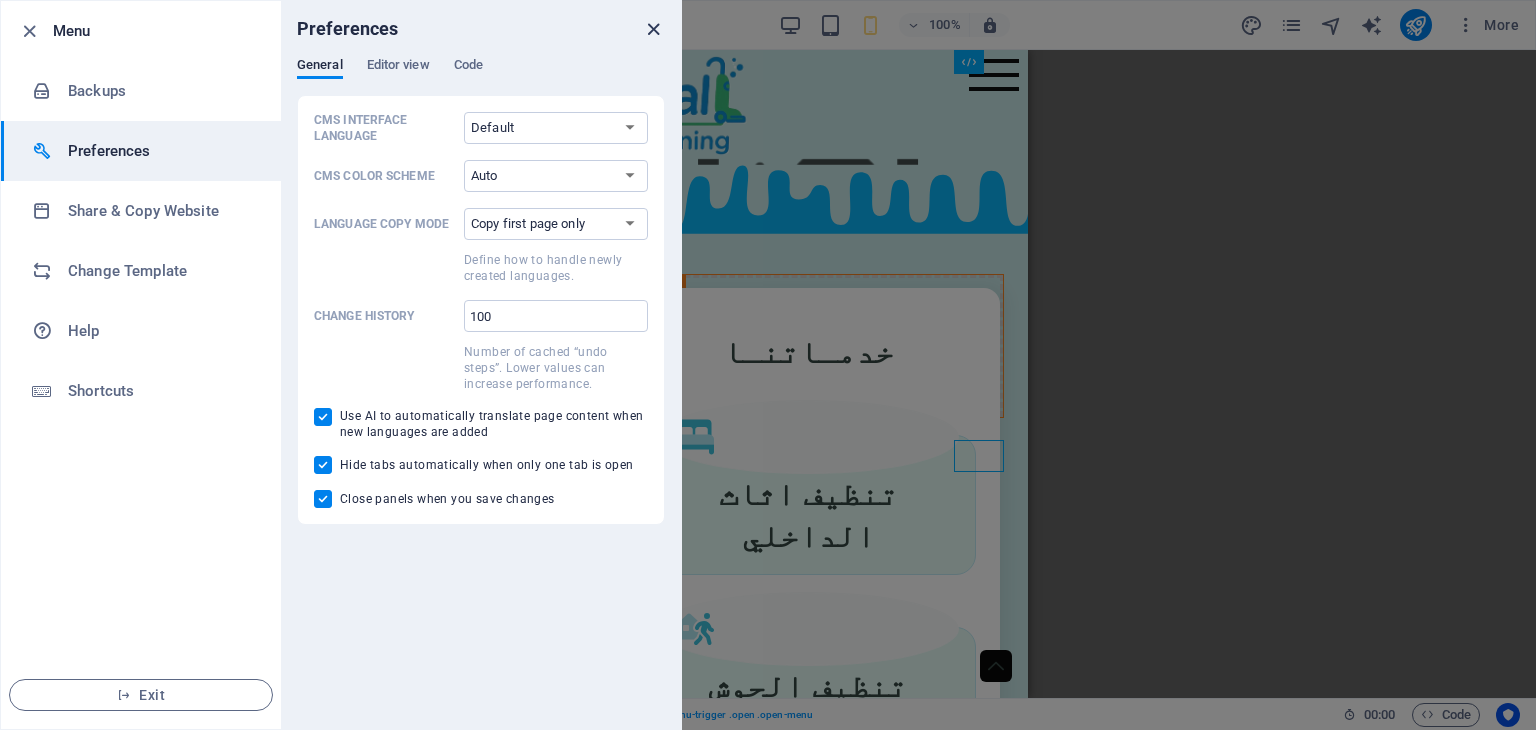 click at bounding box center (653, 29) 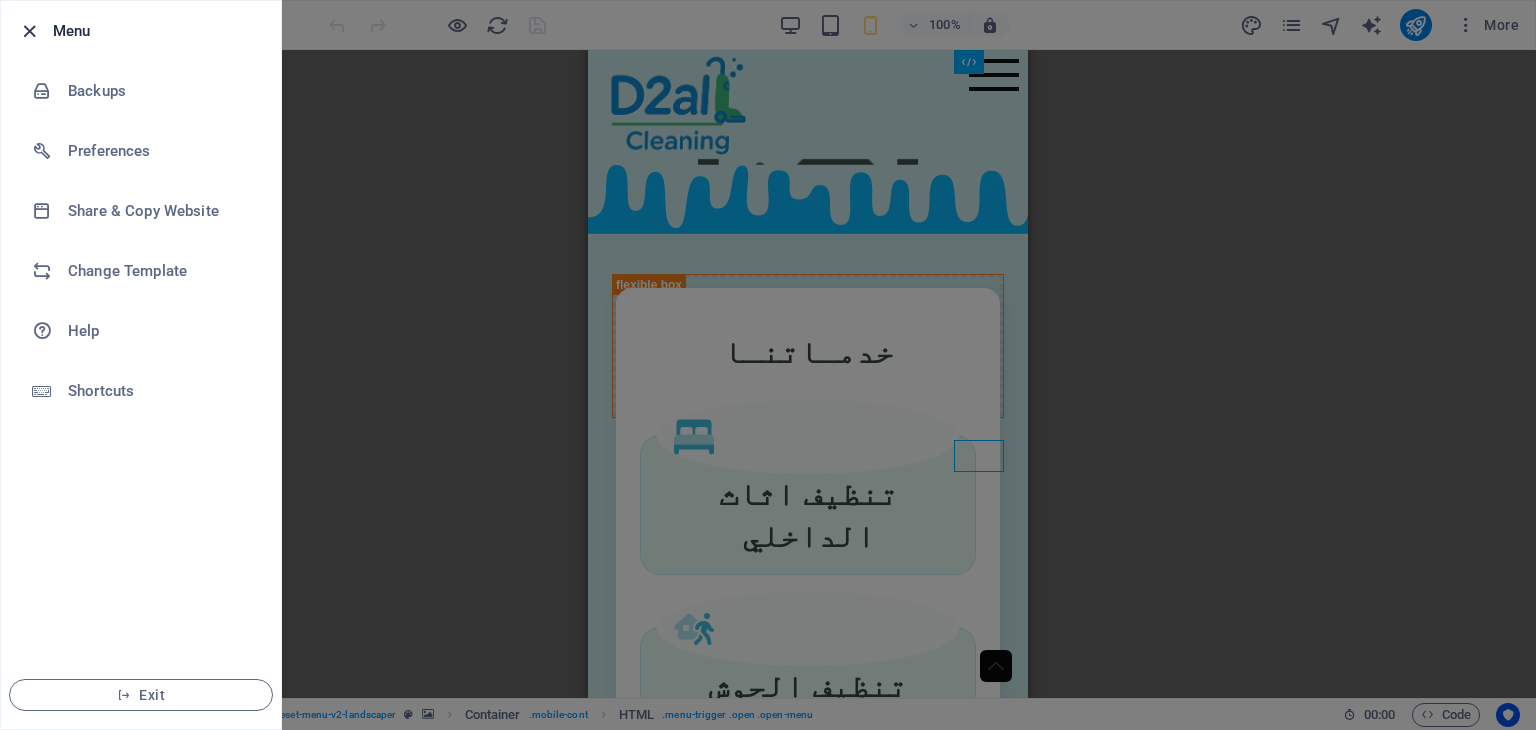 click at bounding box center (29, 31) 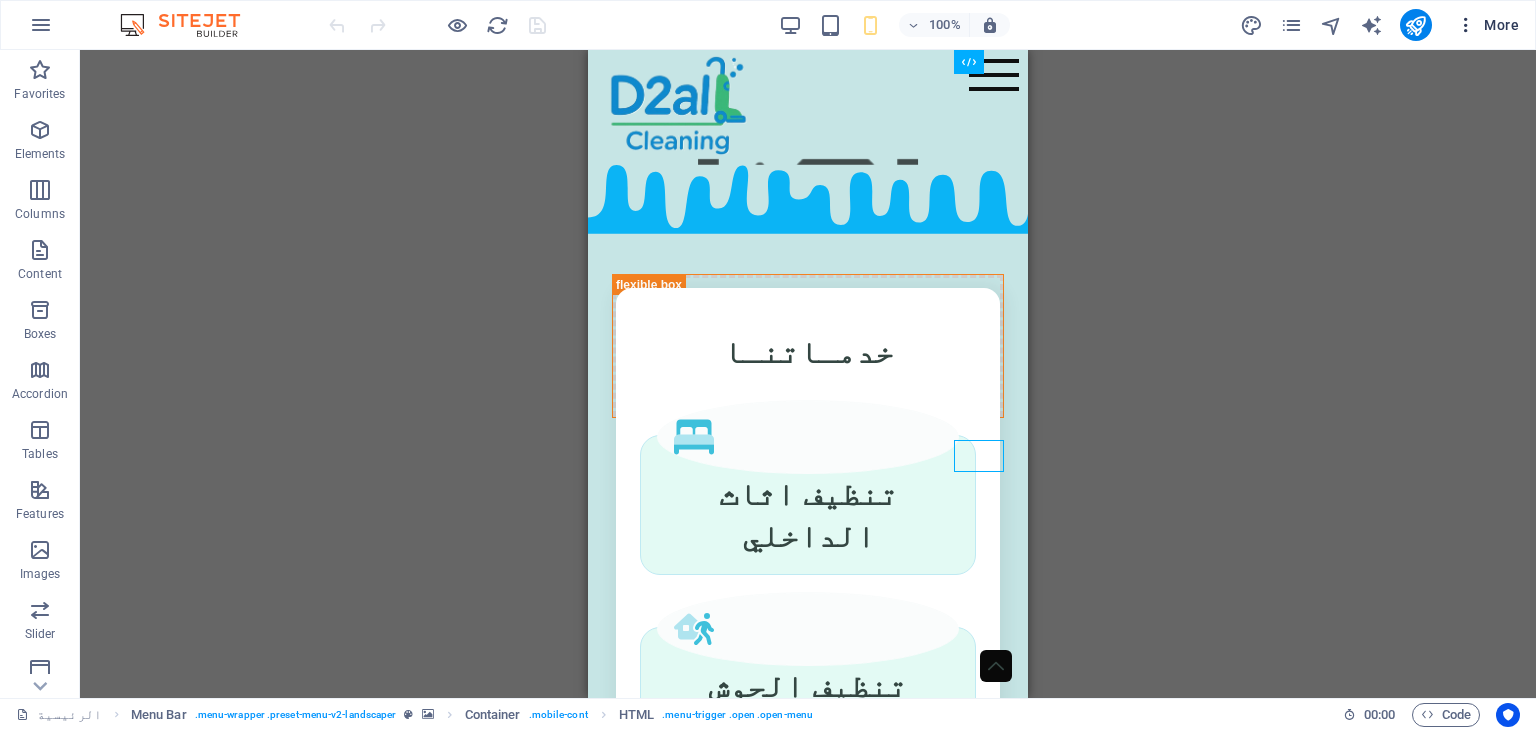 click on "More" at bounding box center [1487, 25] 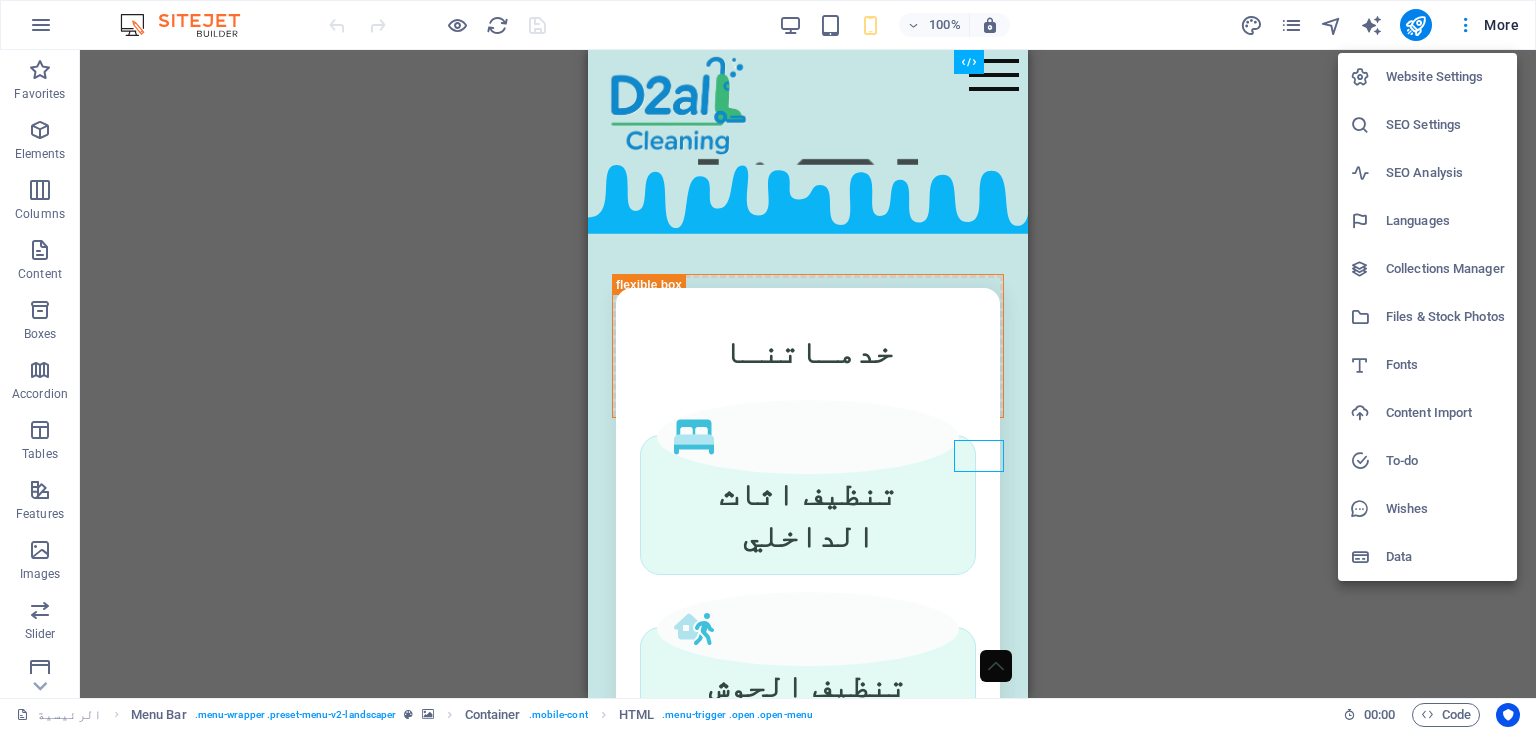 click on "SEO Settings" at bounding box center (1427, 125) 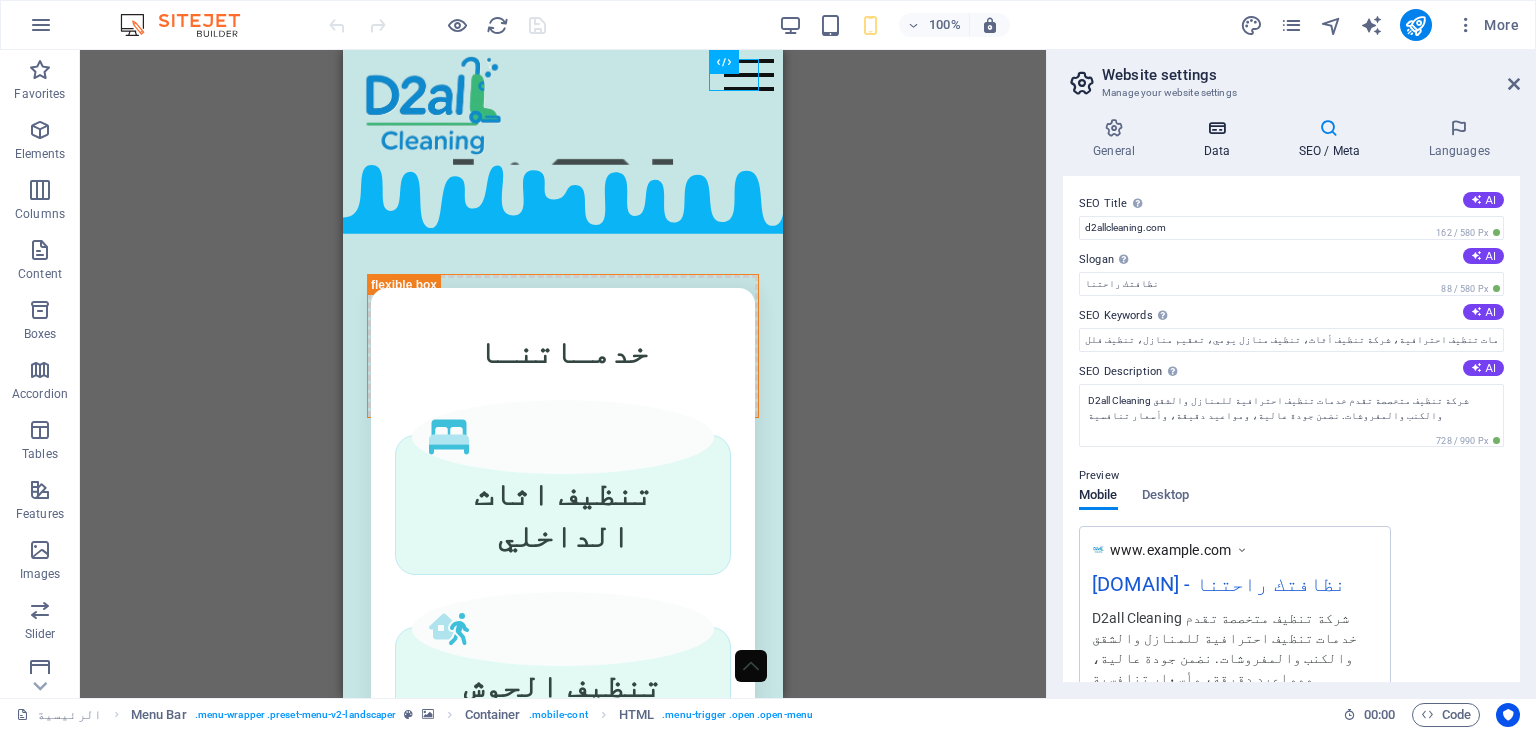 click on "Data" at bounding box center (1220, 139) 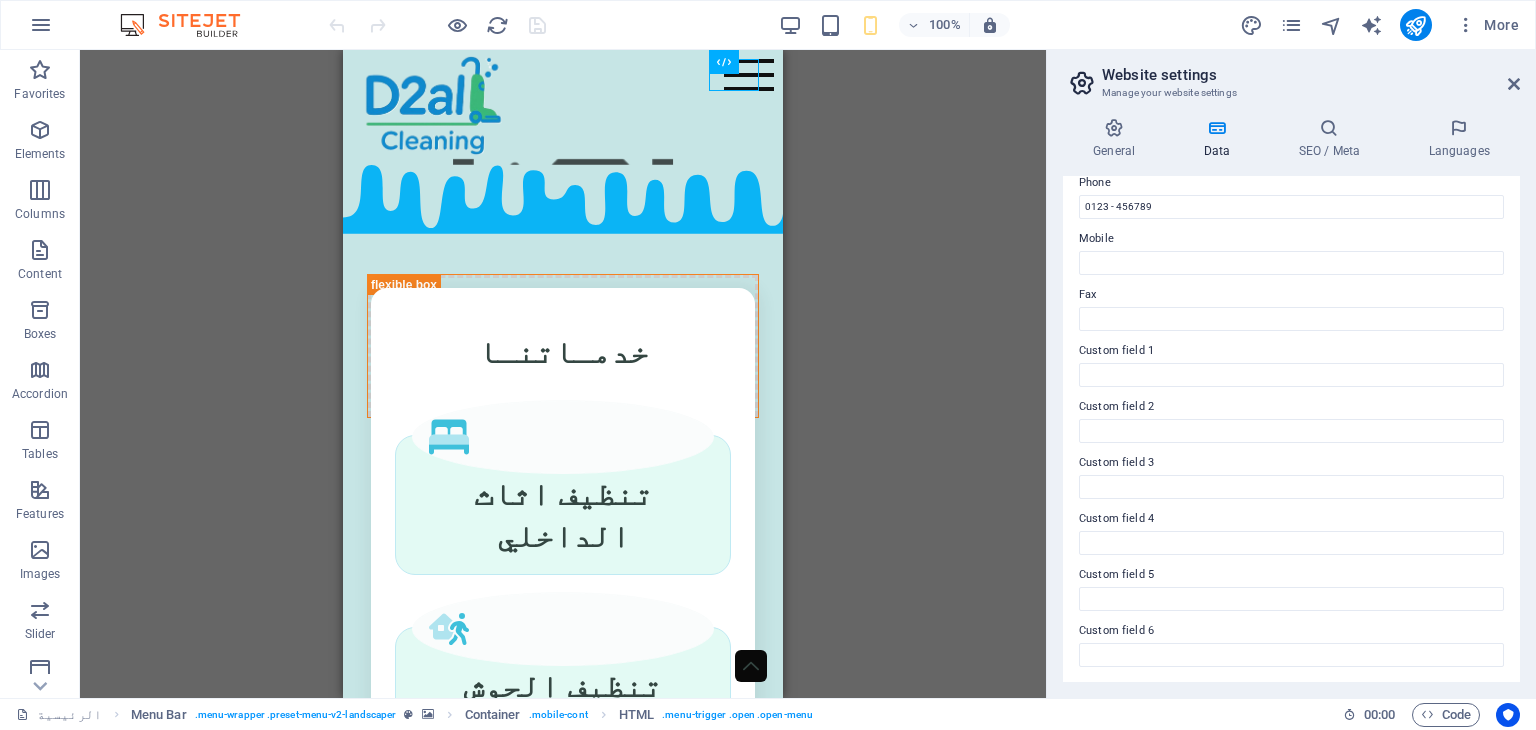 scroll, scrollTop: 0, scrollLeft: 0, axis: both 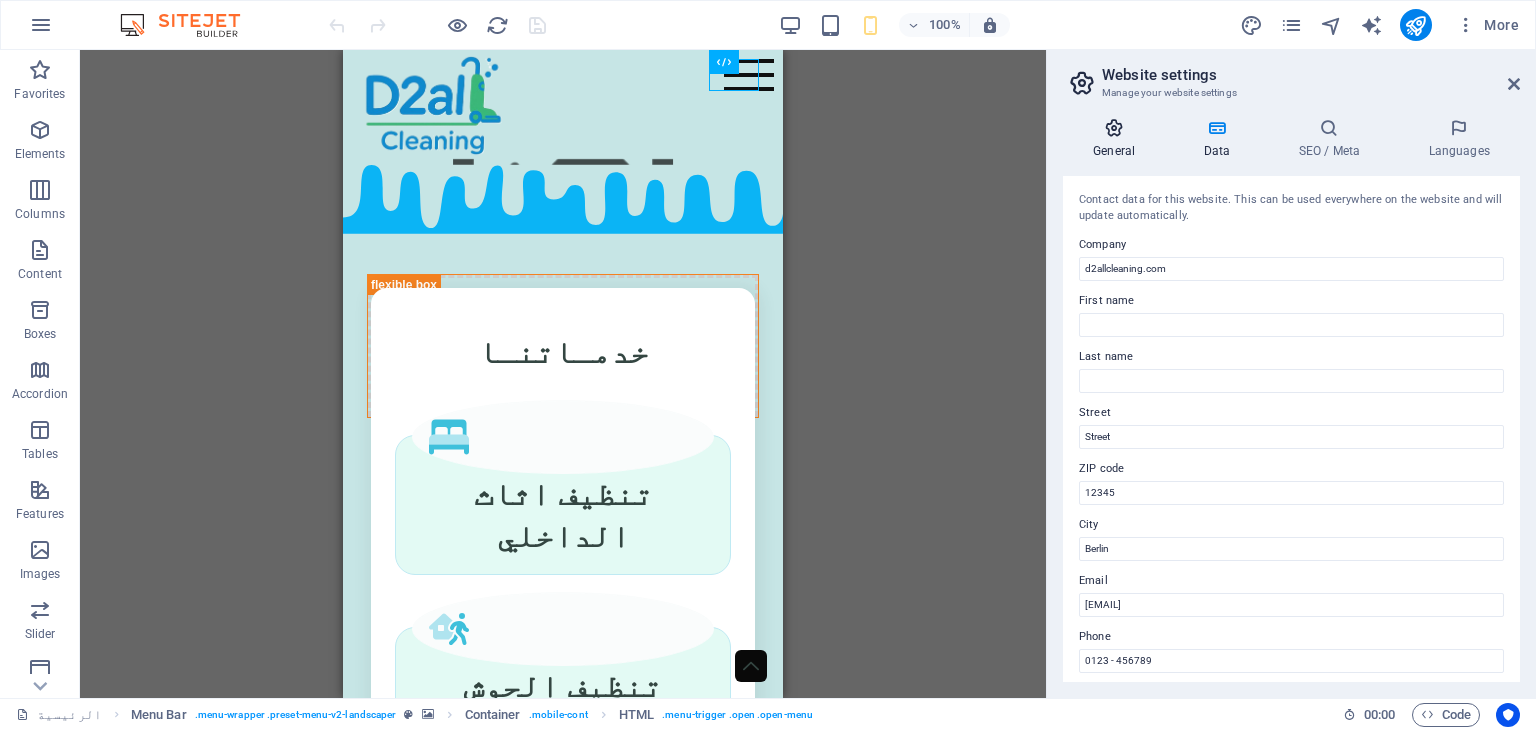 click on "General" at bounding box center [1118, 139] 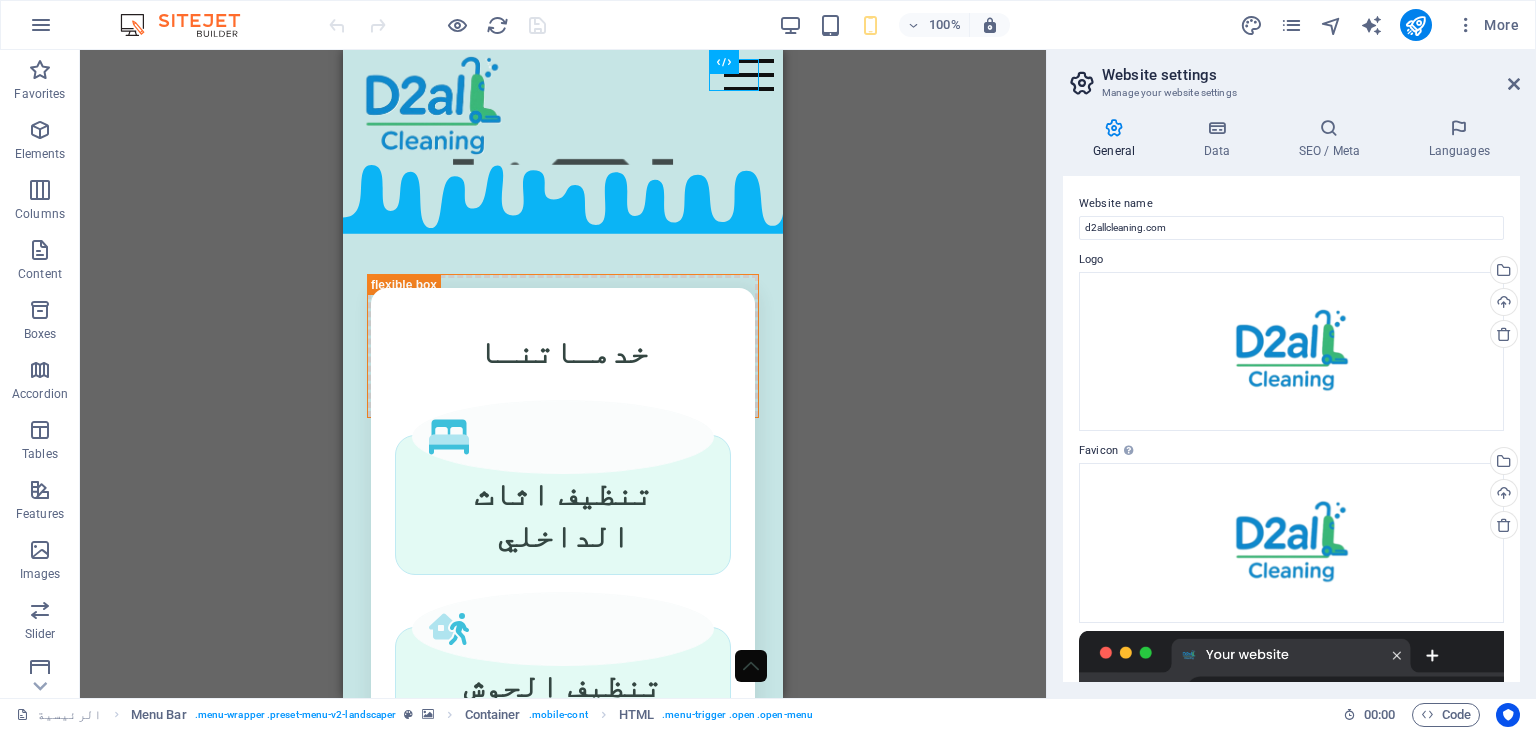 click on "Website settings" at bounding box center (1311, 75) 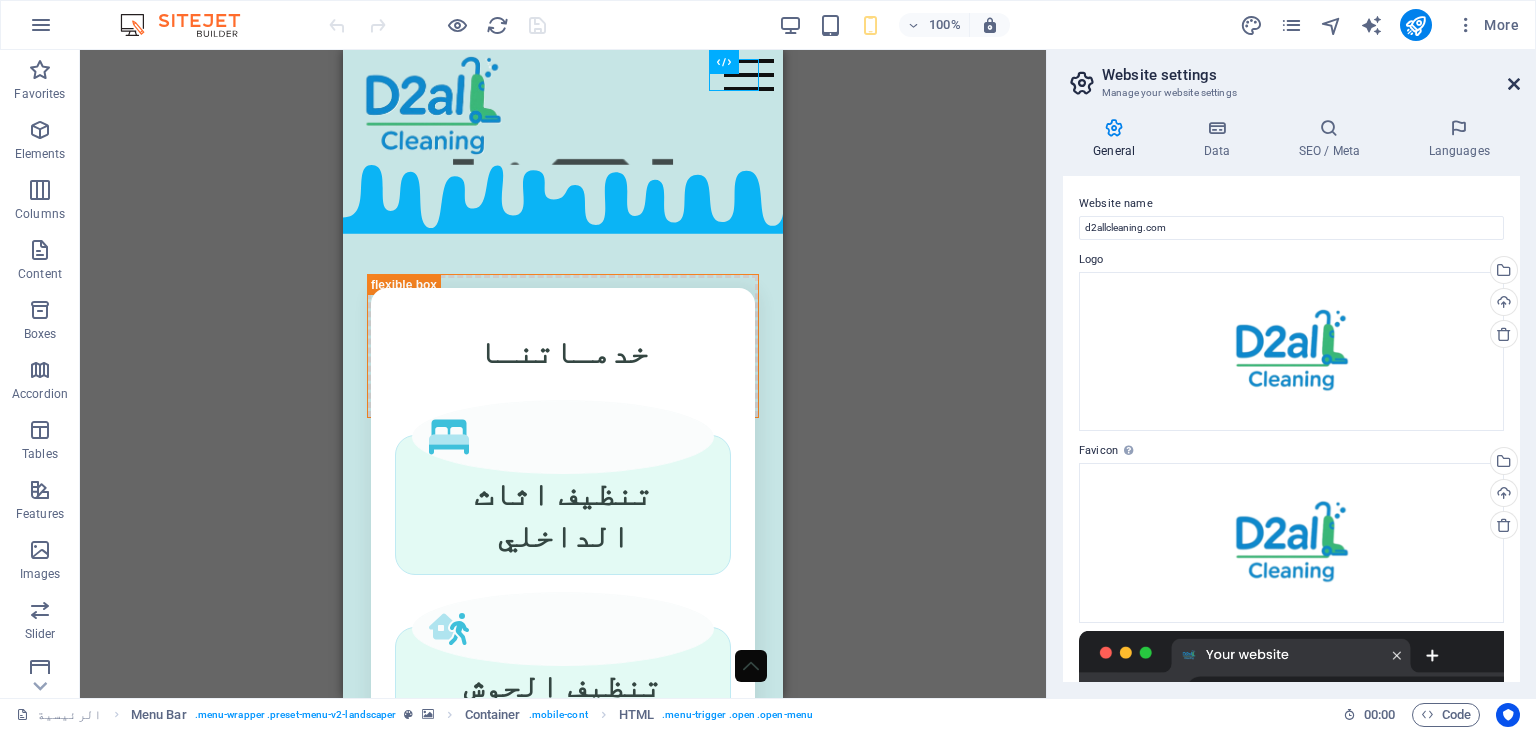click at bounding box center [1514, 84] 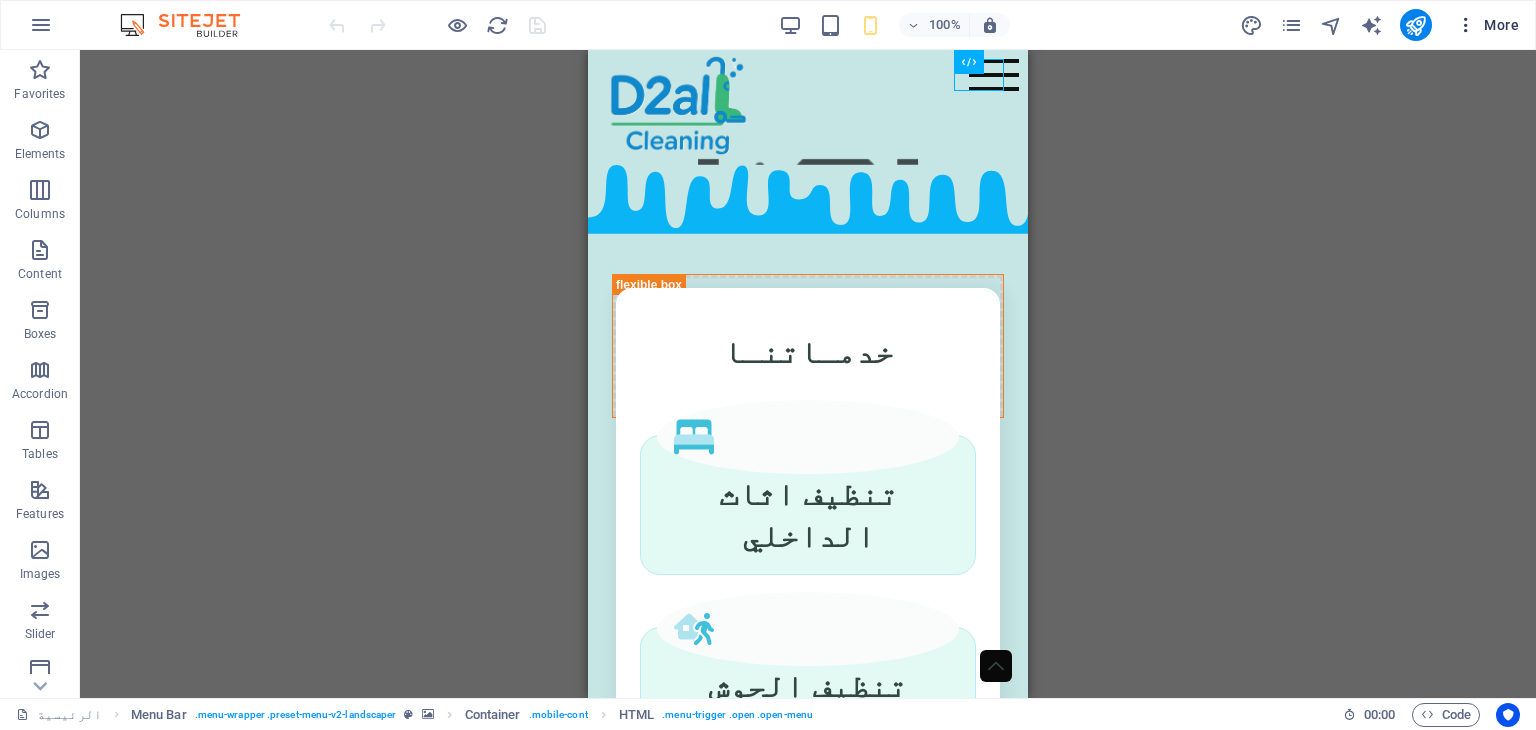 click at bounding box center (1466, 25) 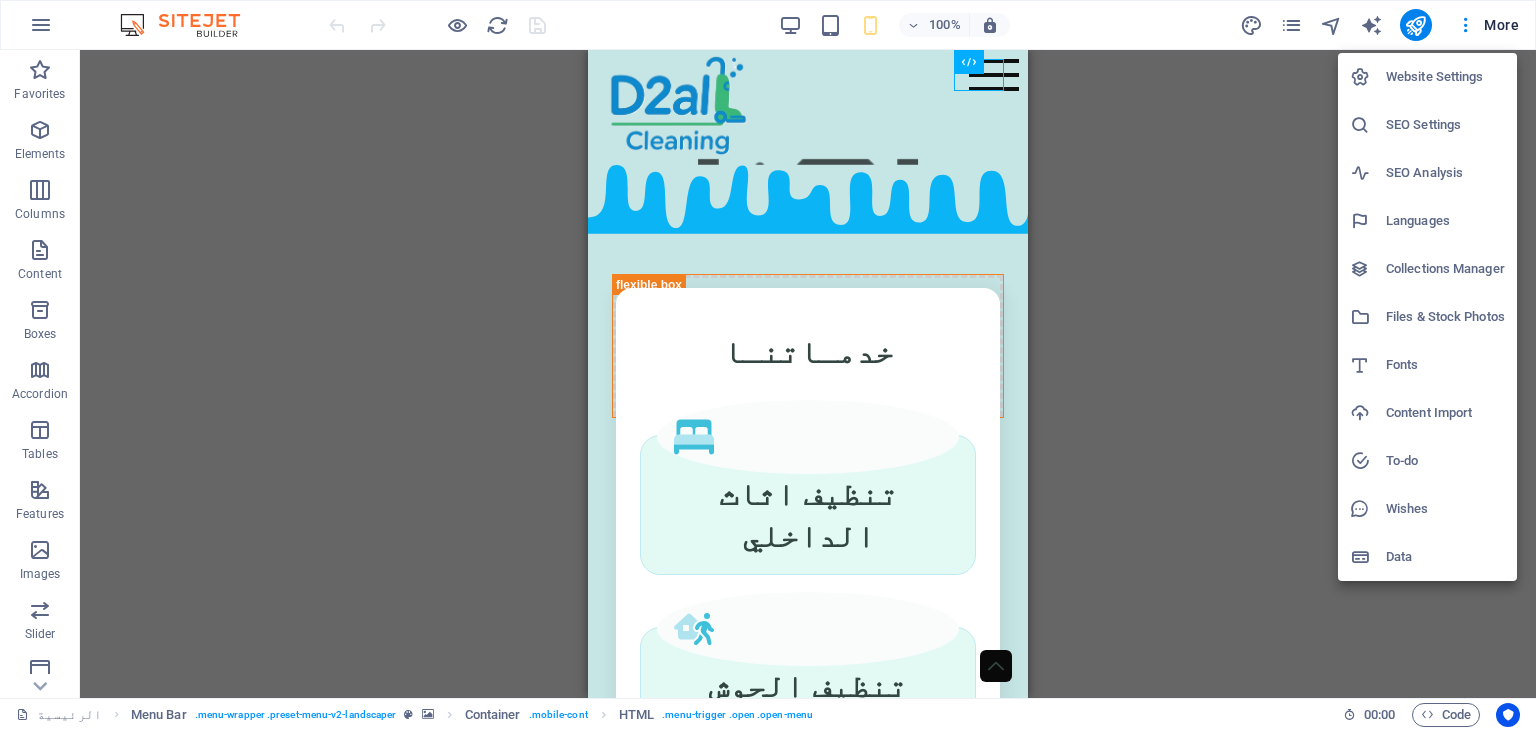 click on "SEO Analysis" at bounding box center [1445, 173] 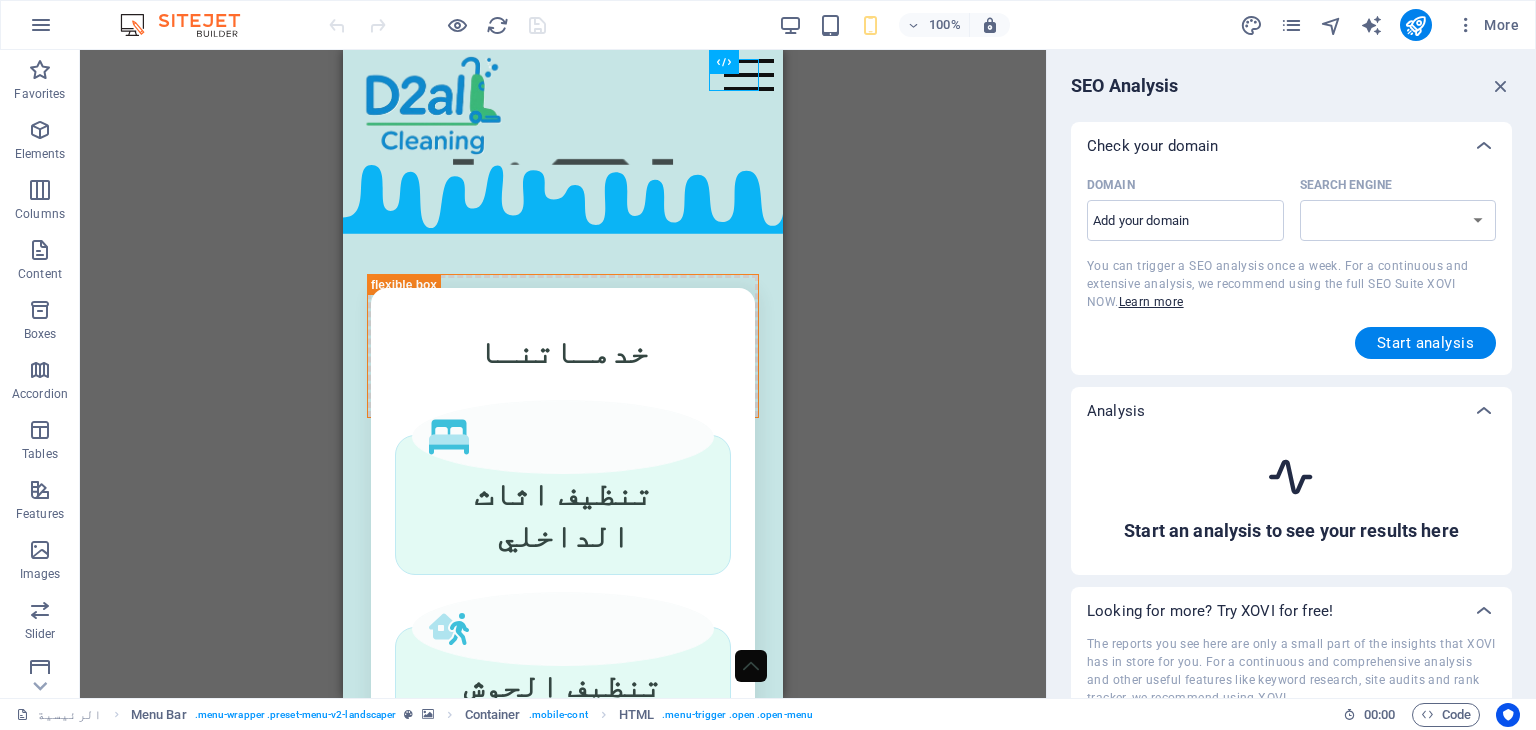 select on "google.com" 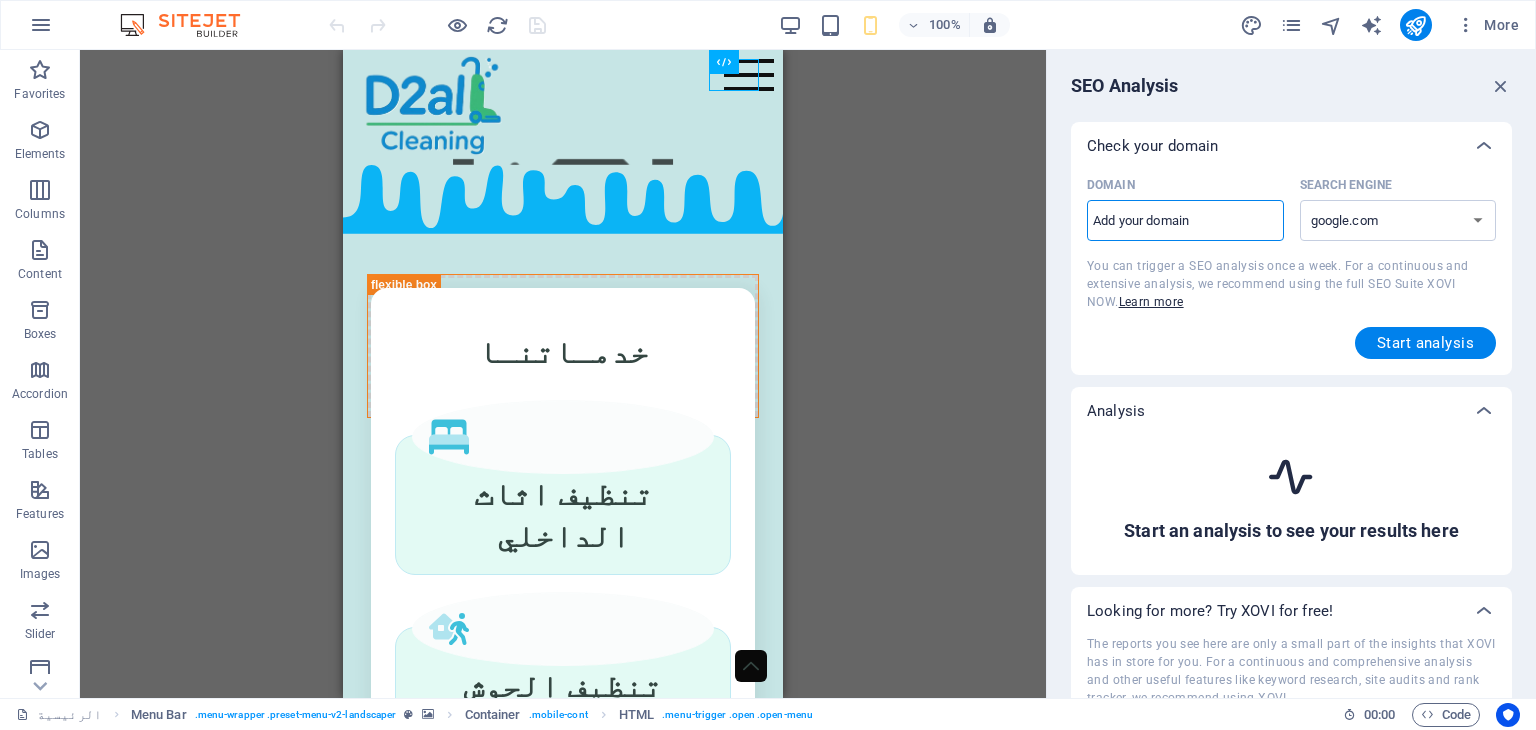 click on "Domain ​" at bounding box center (1185, 221) 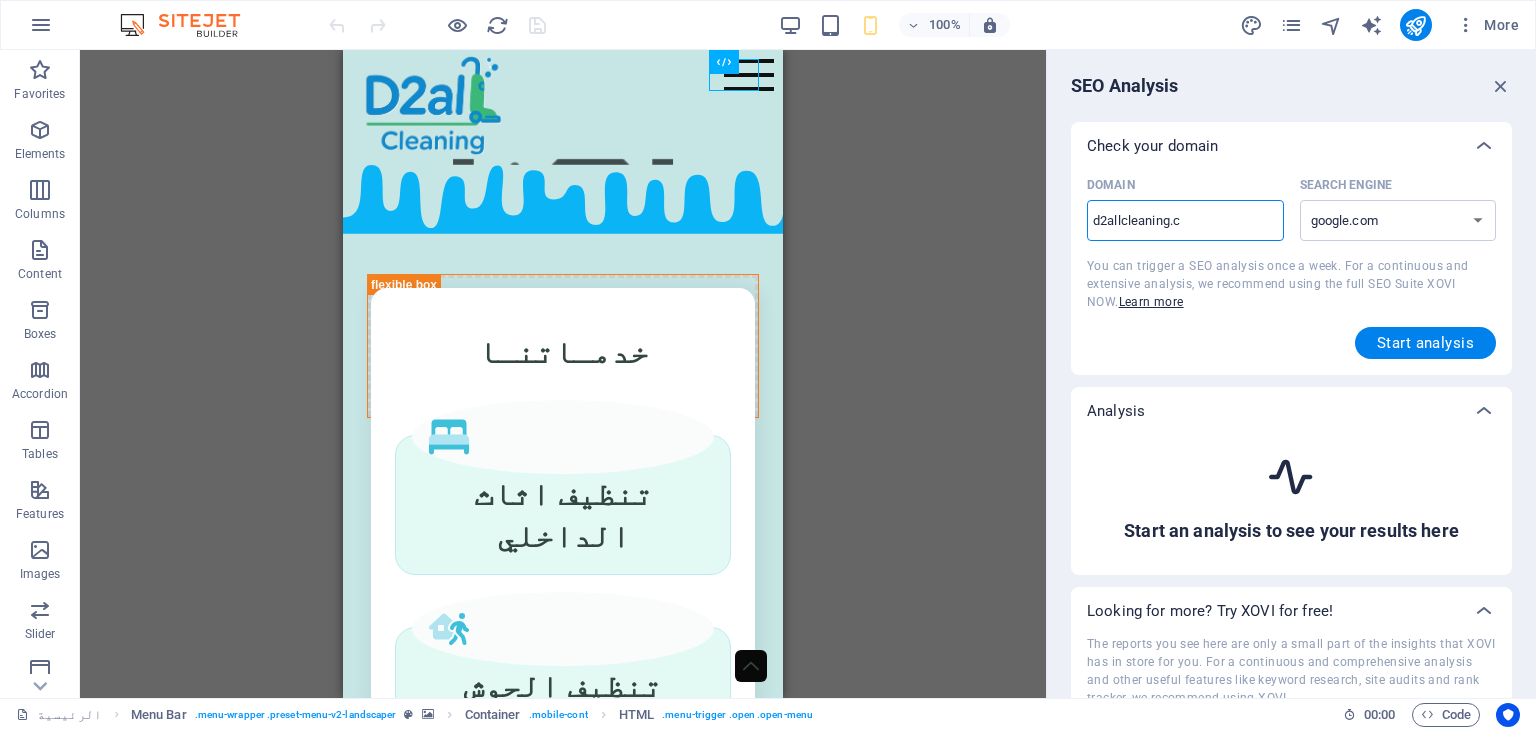 type on "d2allcleaning.co" 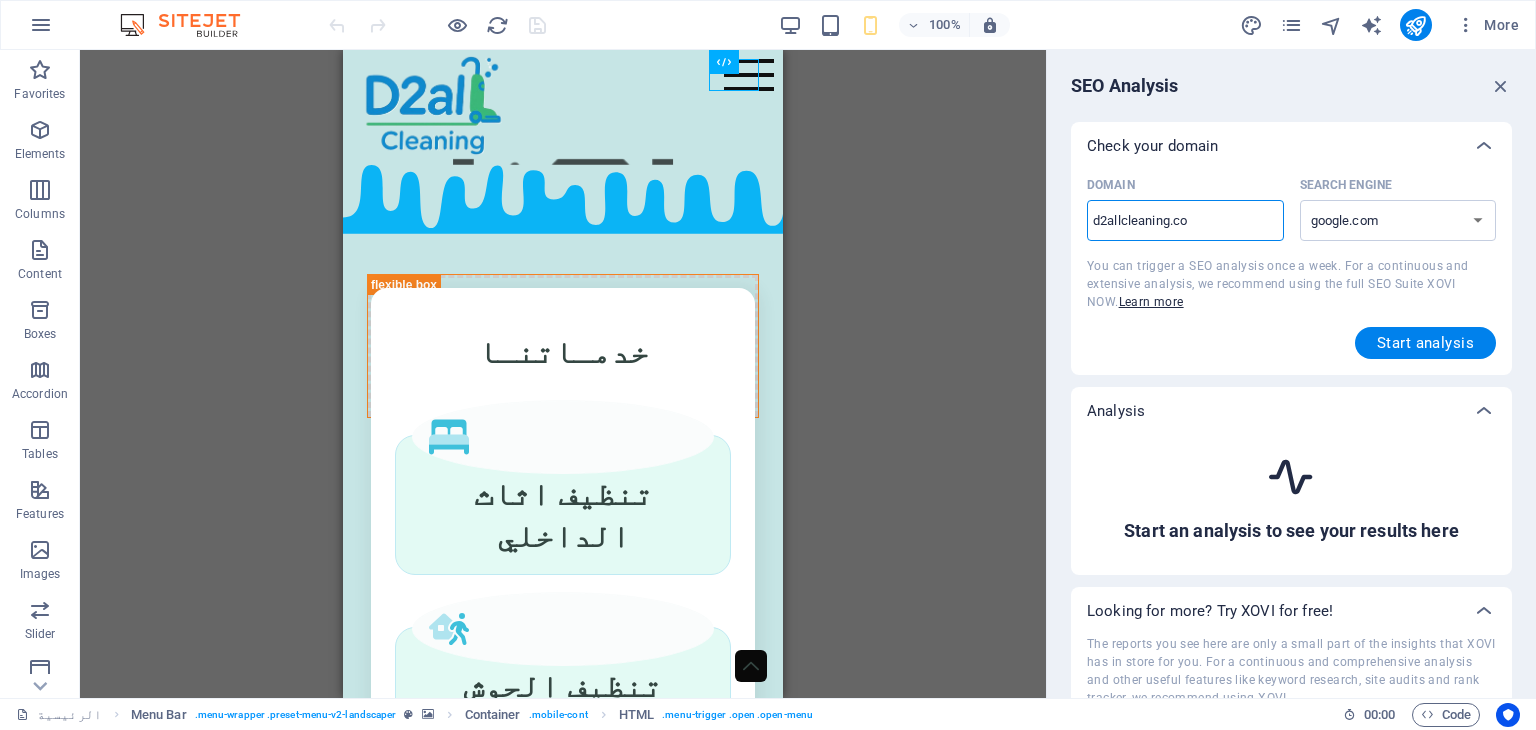 select on "google.co.uk" 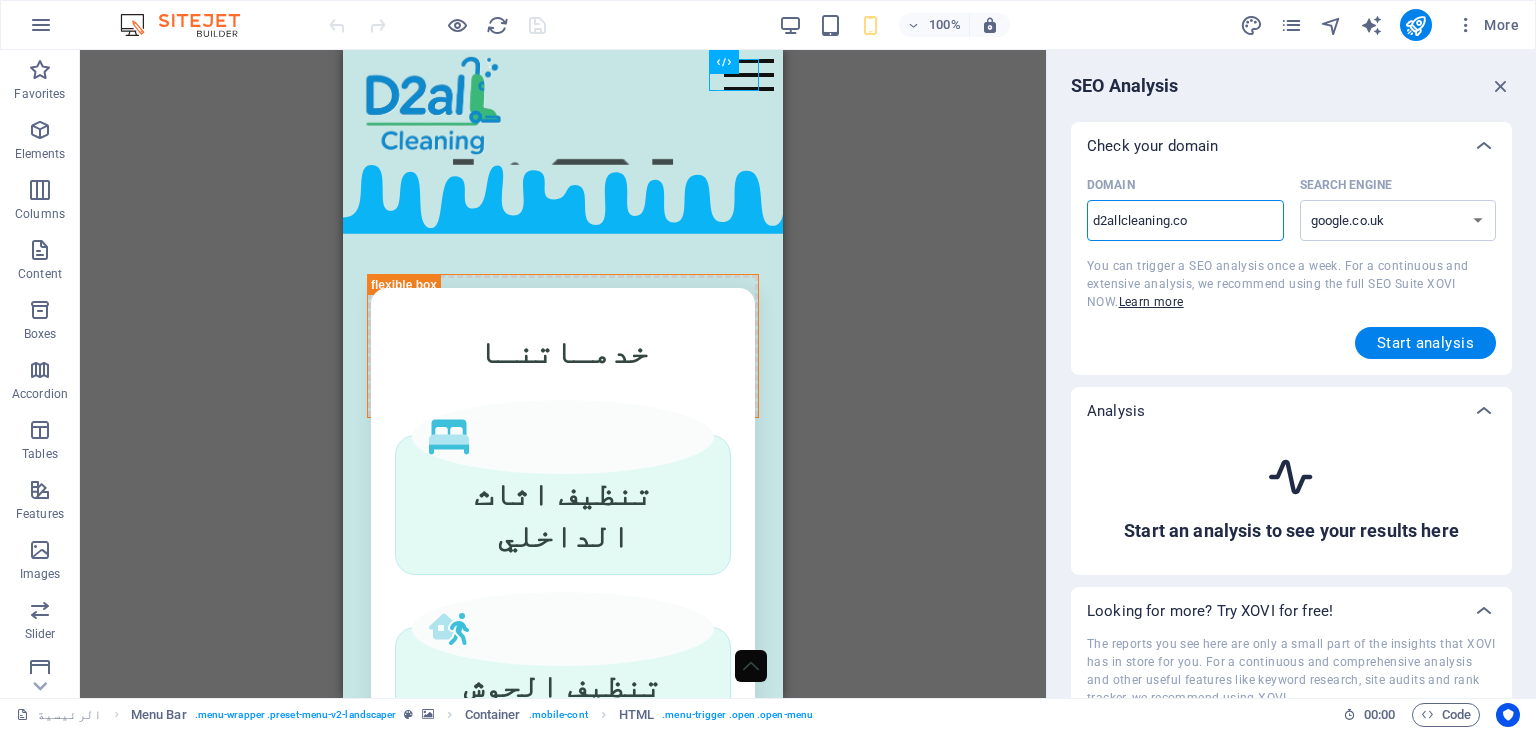 type on "d2allcleaning.com" 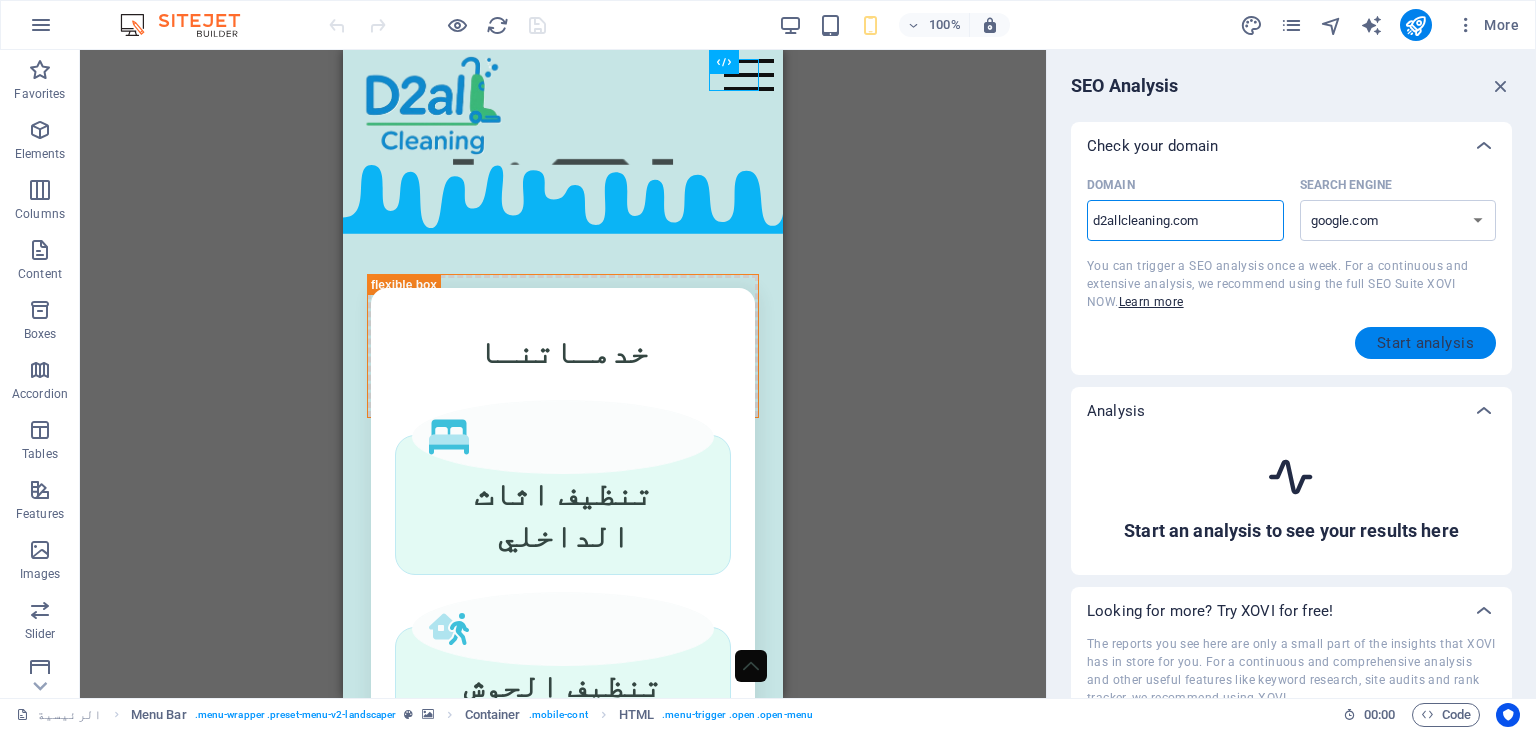 type on "d2allcleaning.com" 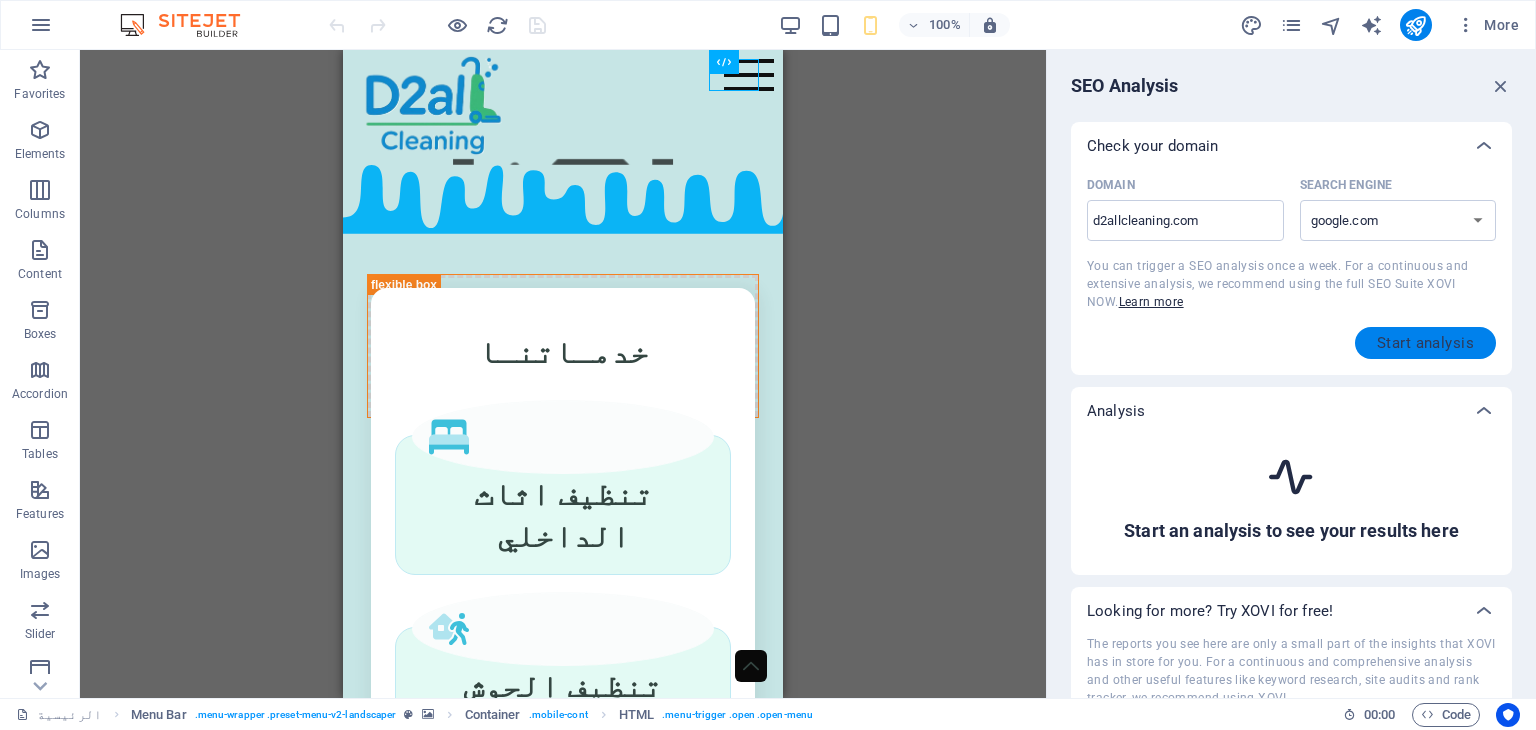 click on "Start analysis" at bounding box center (1425, 343) 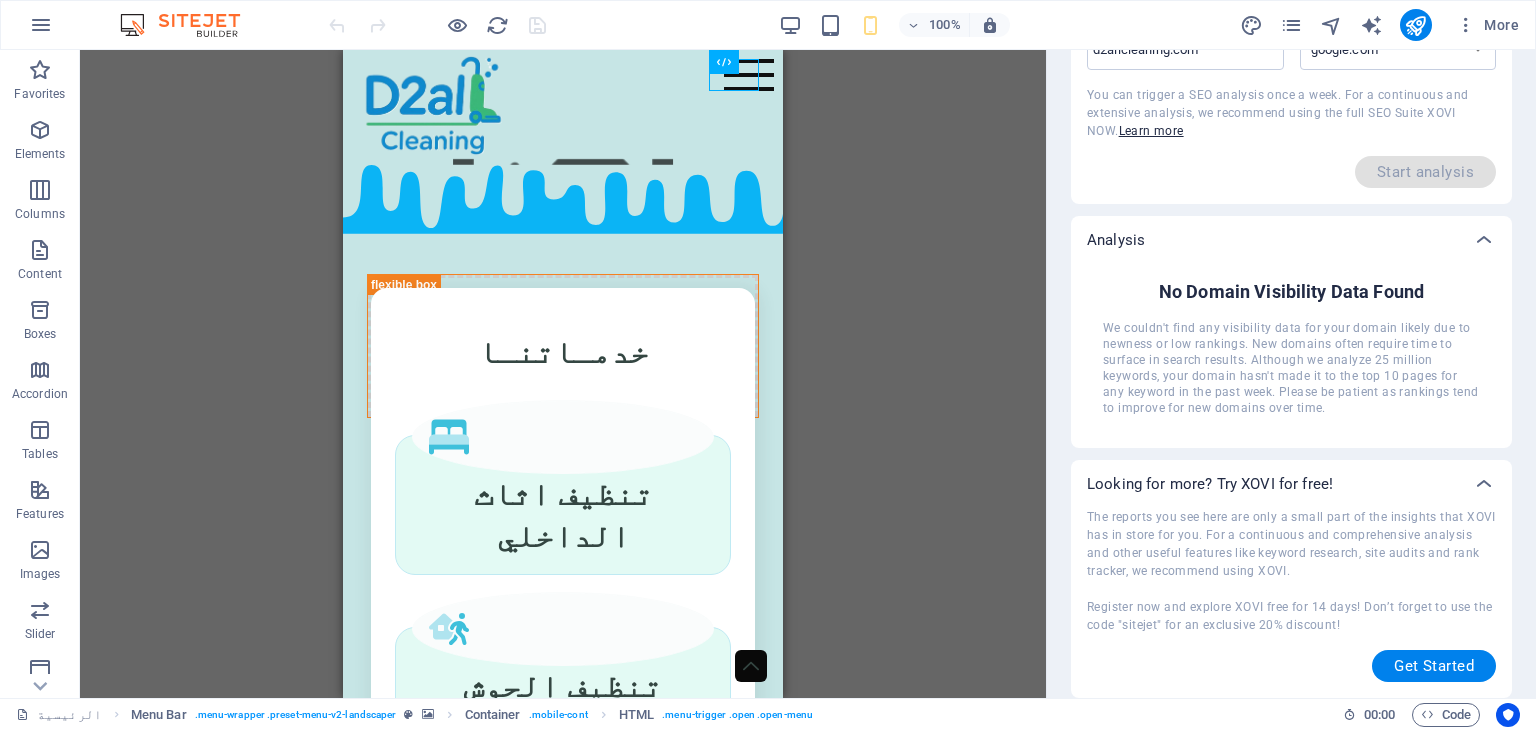 scroll, scrollTop: 0, scrollLeft: 0, axis: both 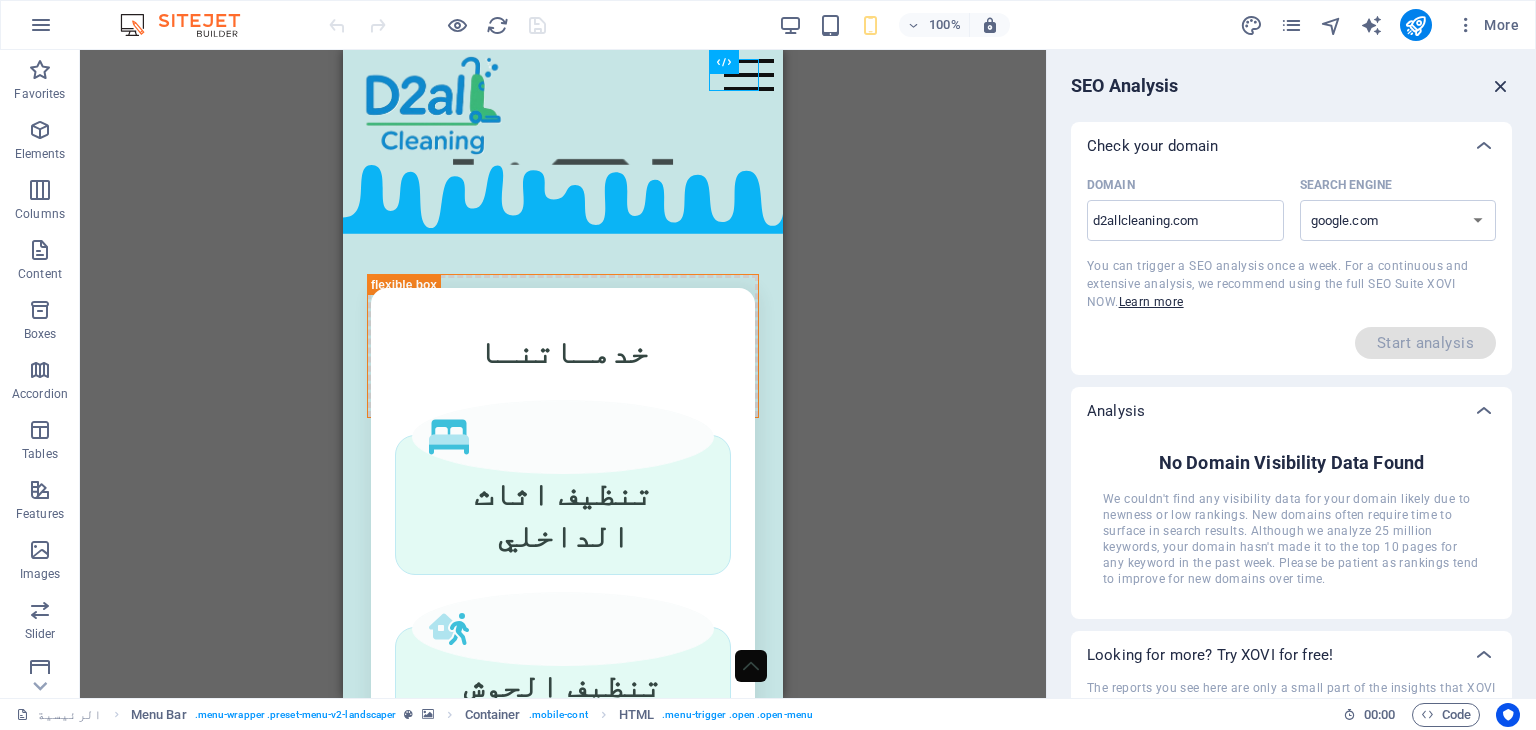 click at bounding box center (1501, 86) 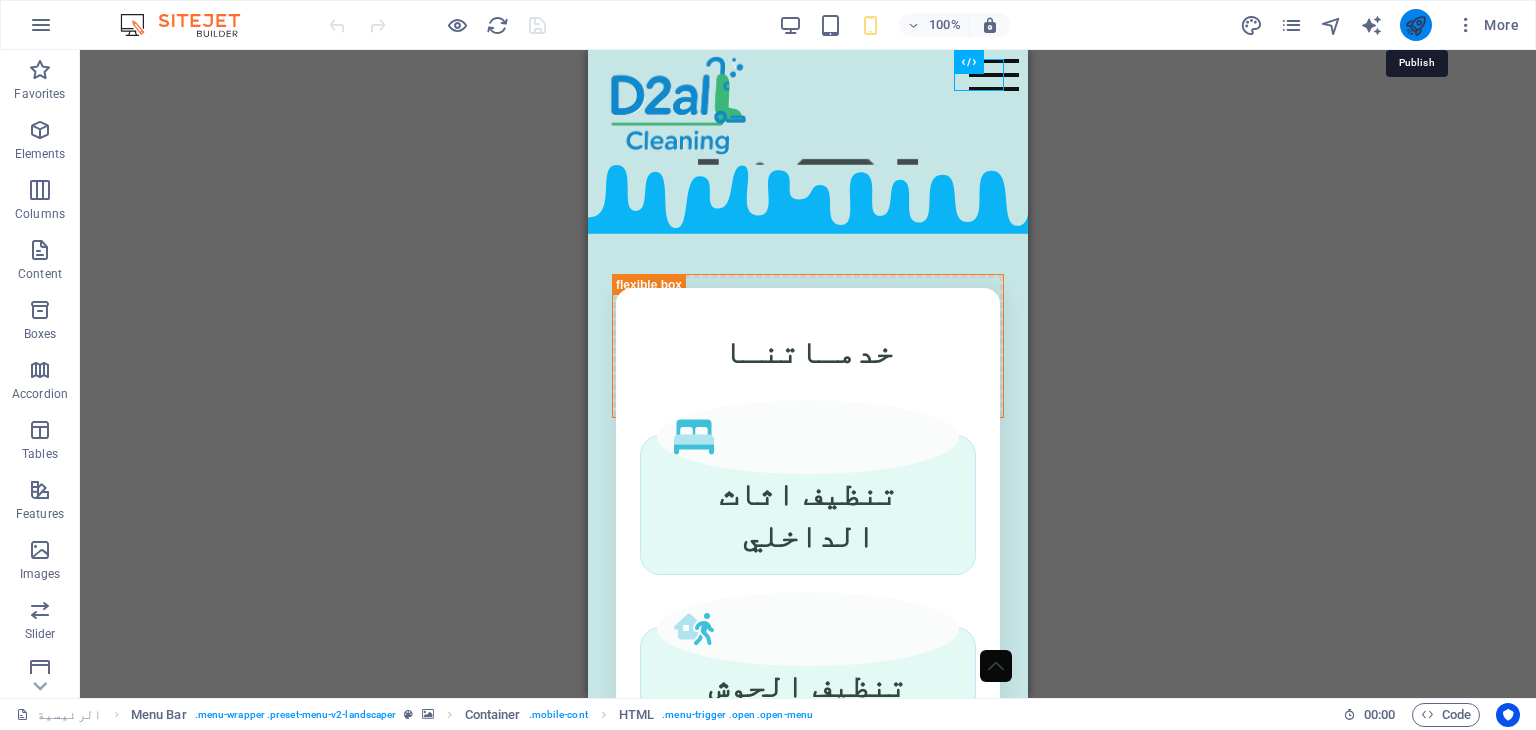 click at bounding box center [1415, 25] 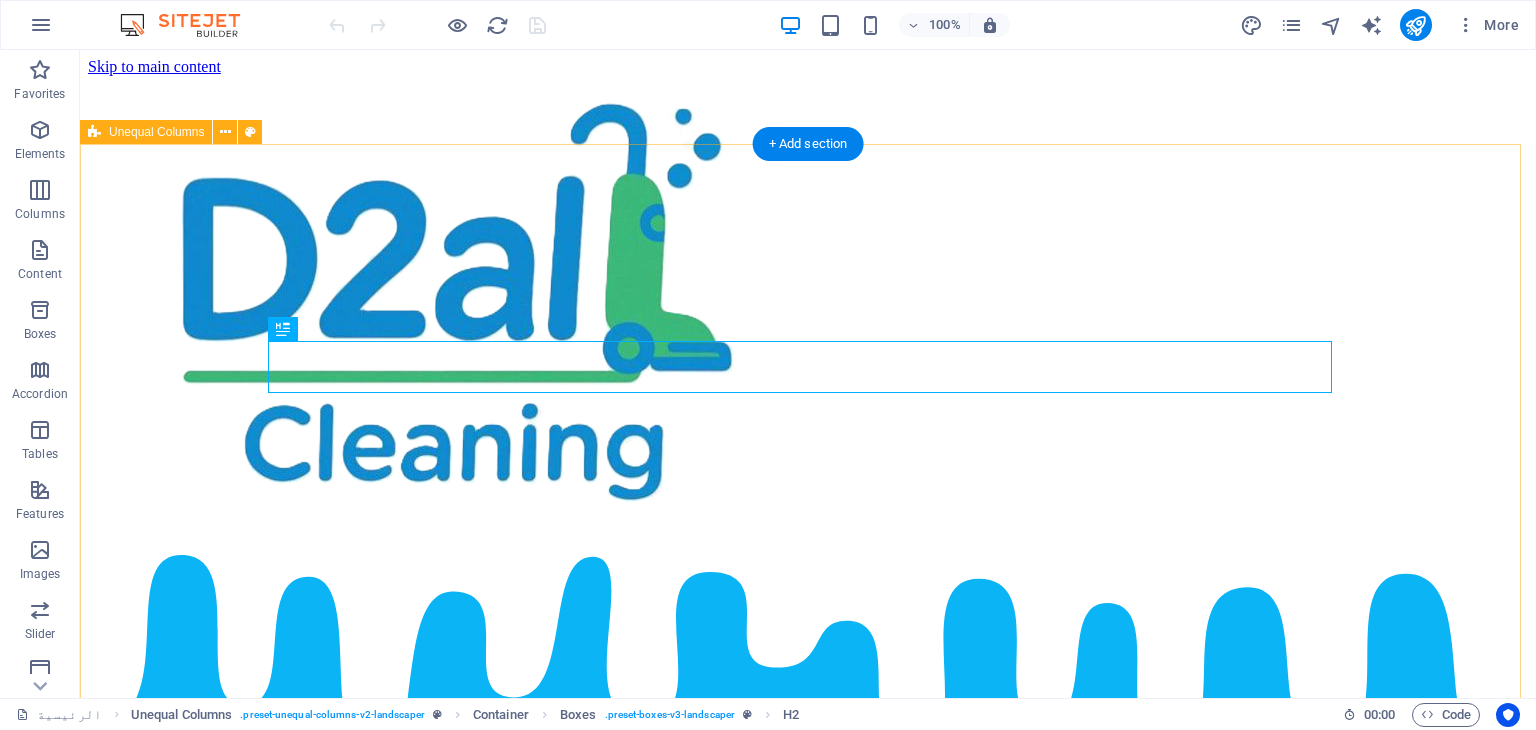 scroll, scrollTop: 380, scrollLeft: 0, axis: vertical 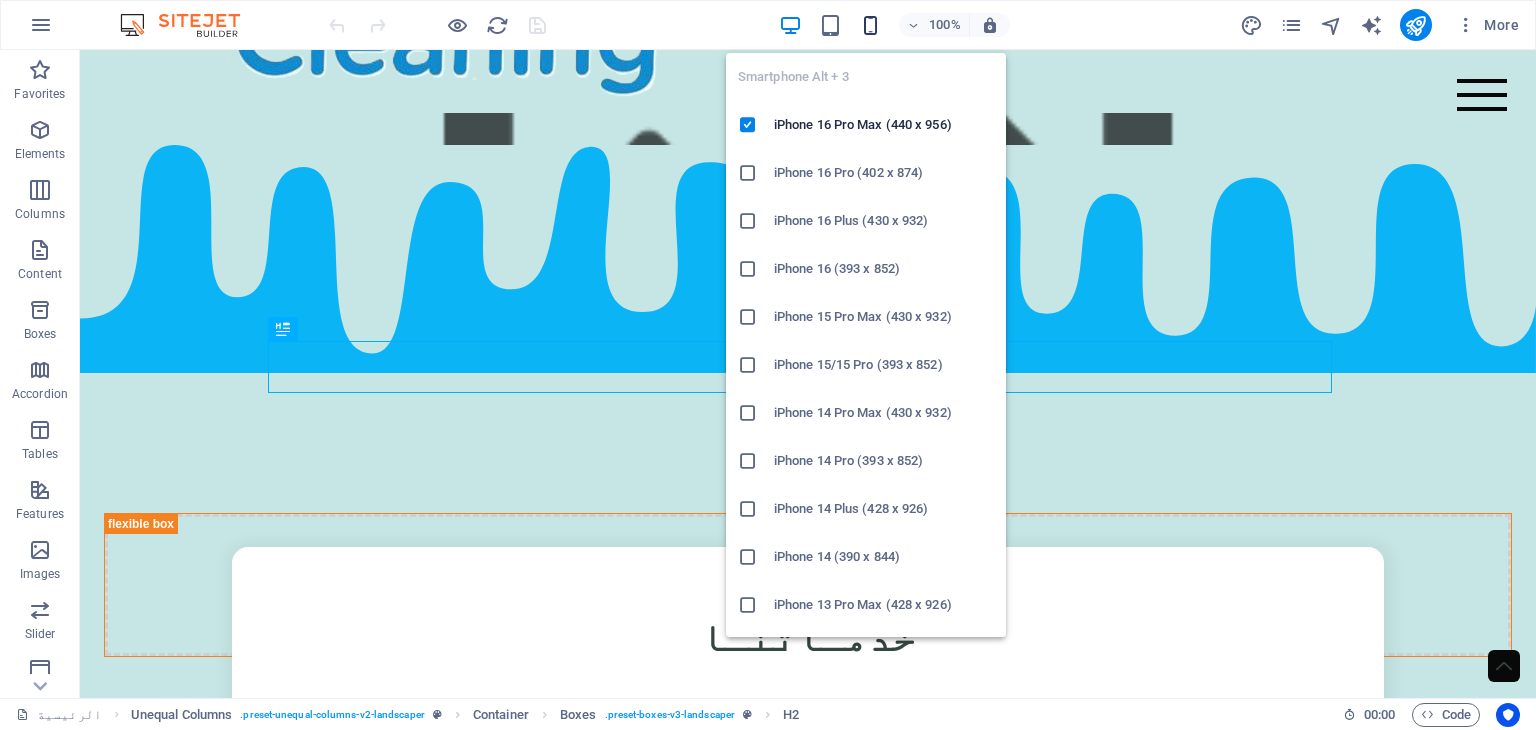 click at bounding box center (870, 25) 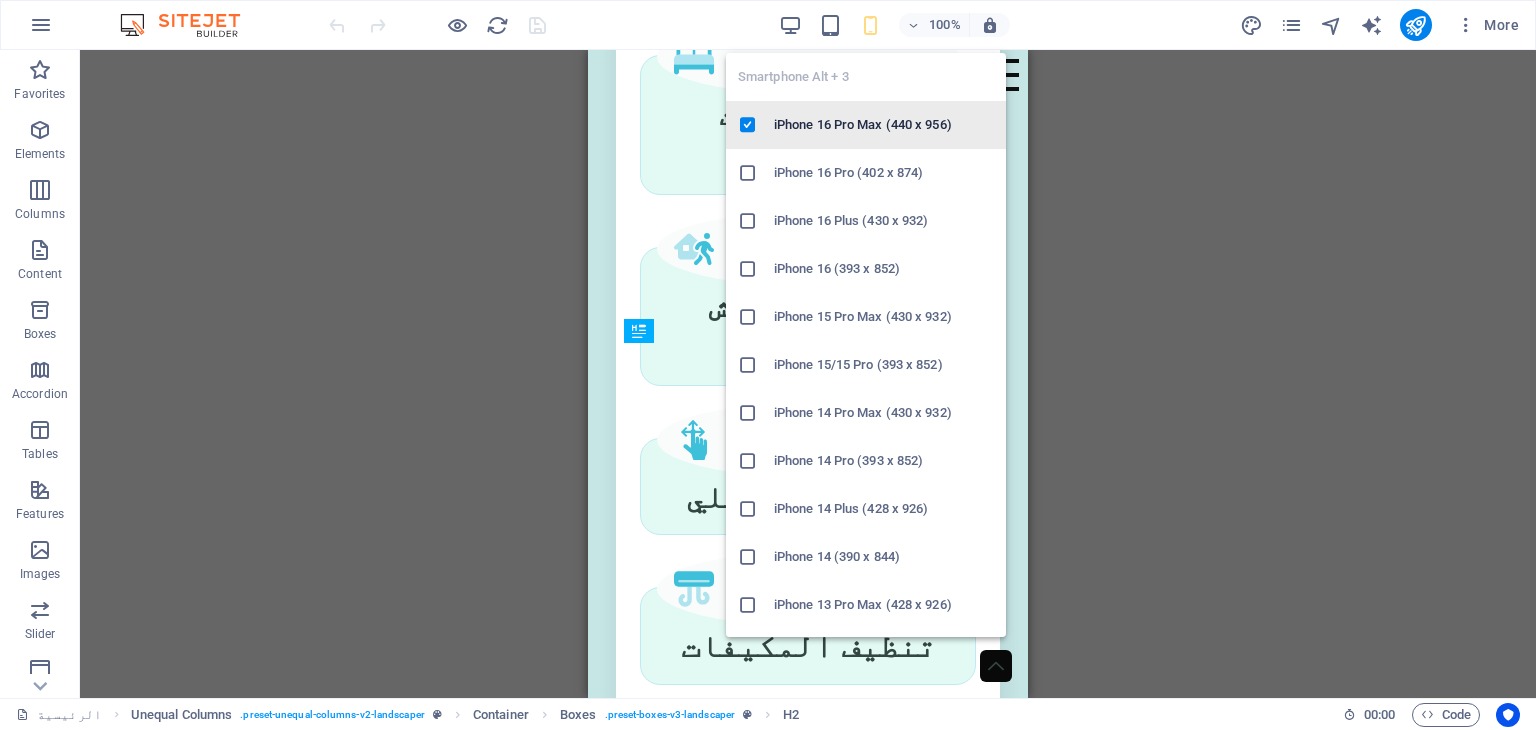 scroll, scrollTop: 0, scrollLeft: 0, axis: both 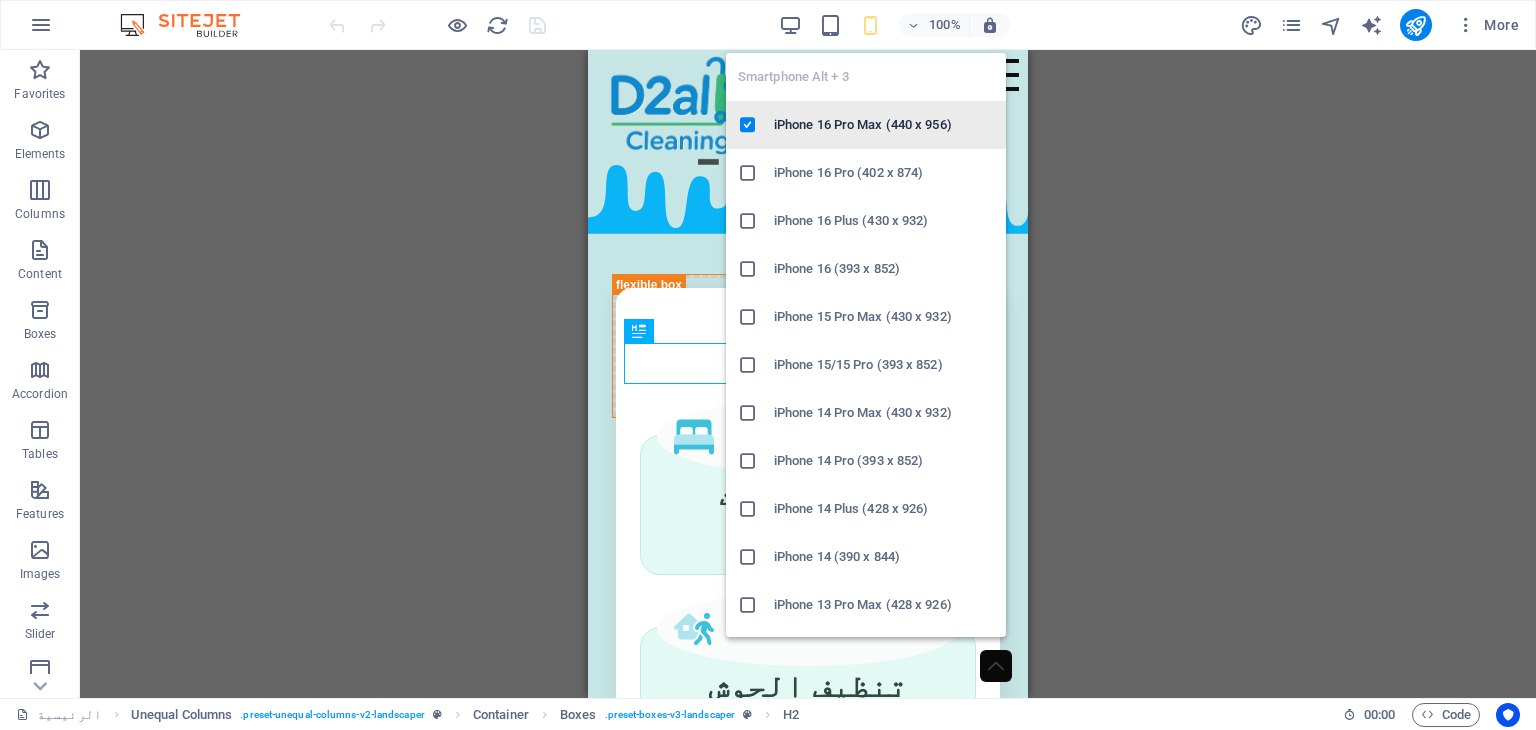 click on "iPhone 16 Pro Max (440 x 956)" at bounding box center [866, 125] 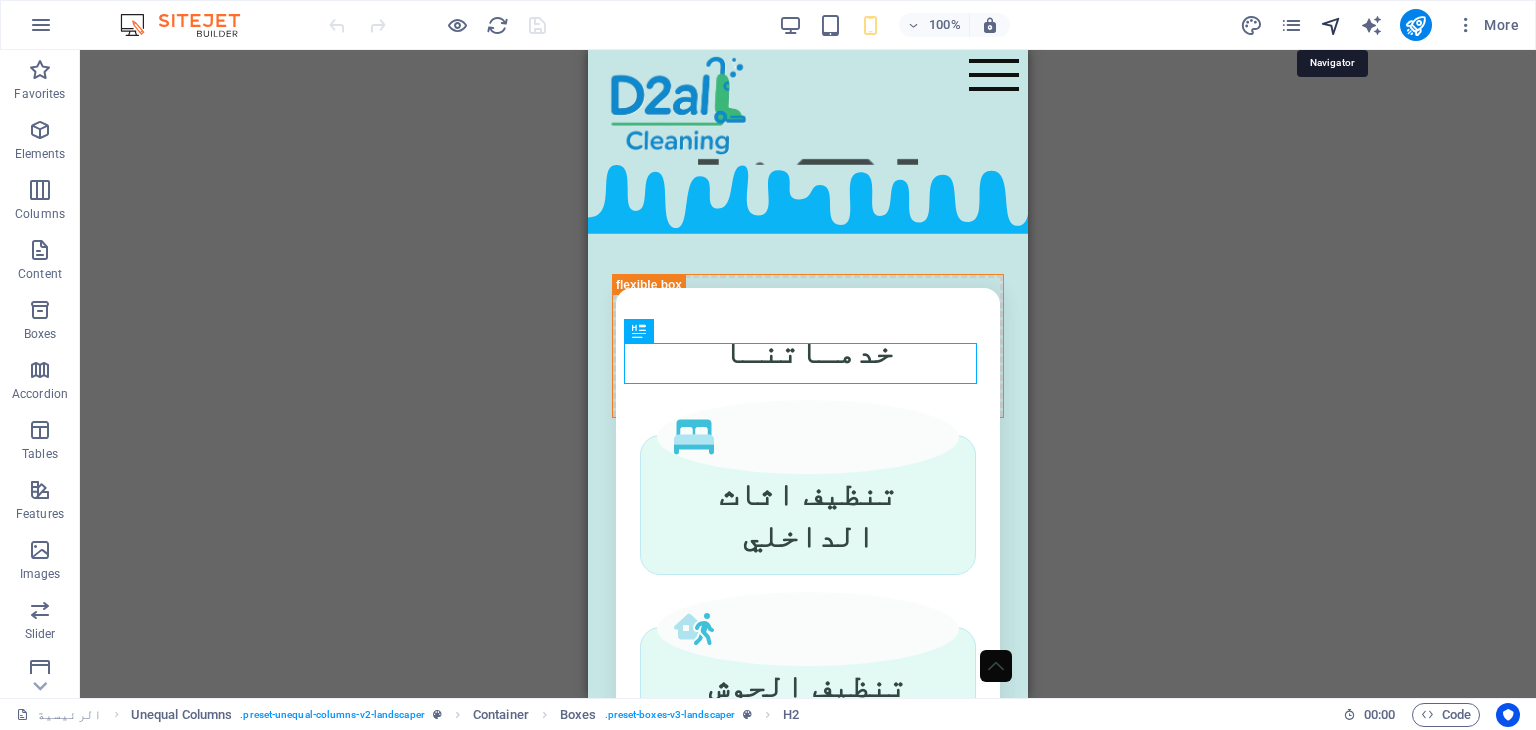 click at bounding box center [1331, 25] 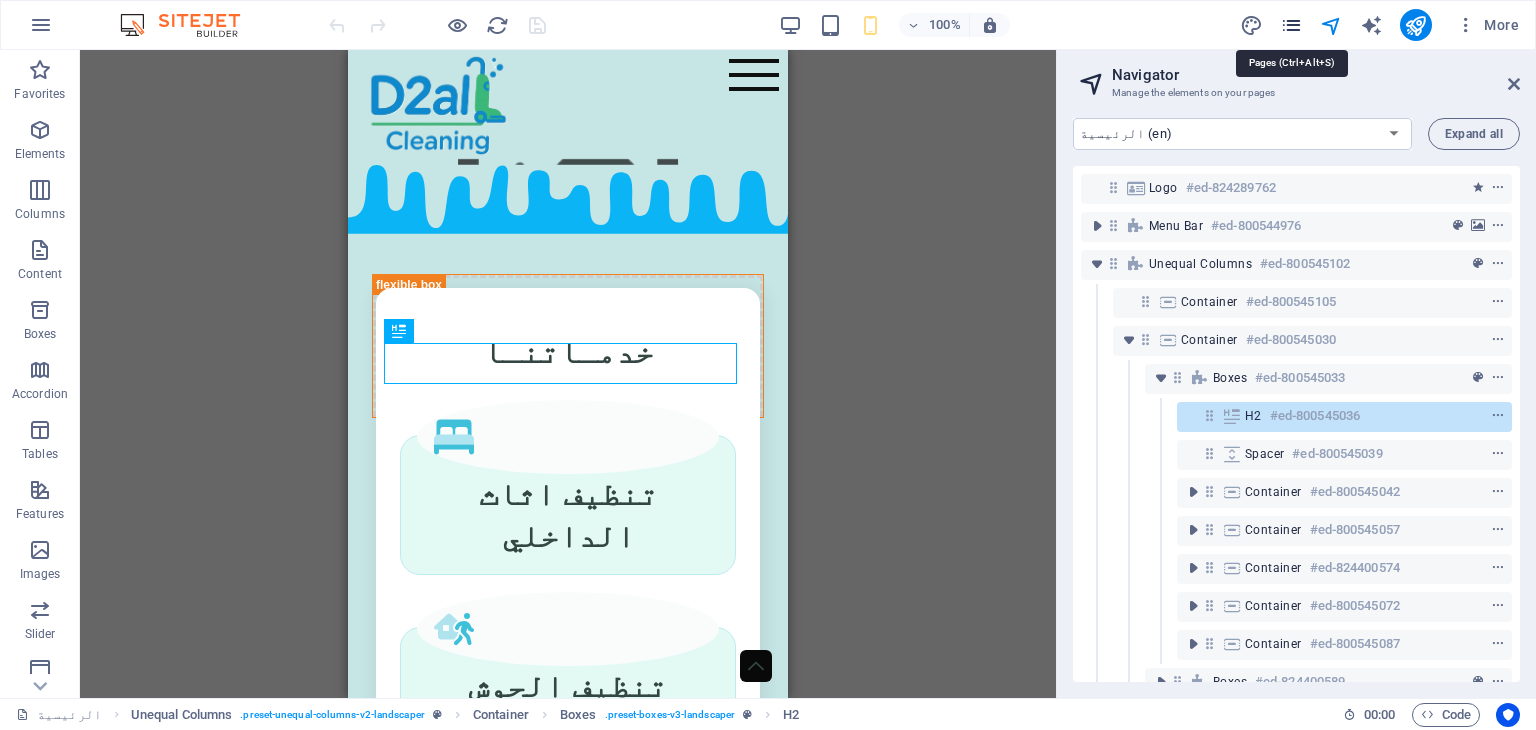 click at bounding box center (1291, 25) 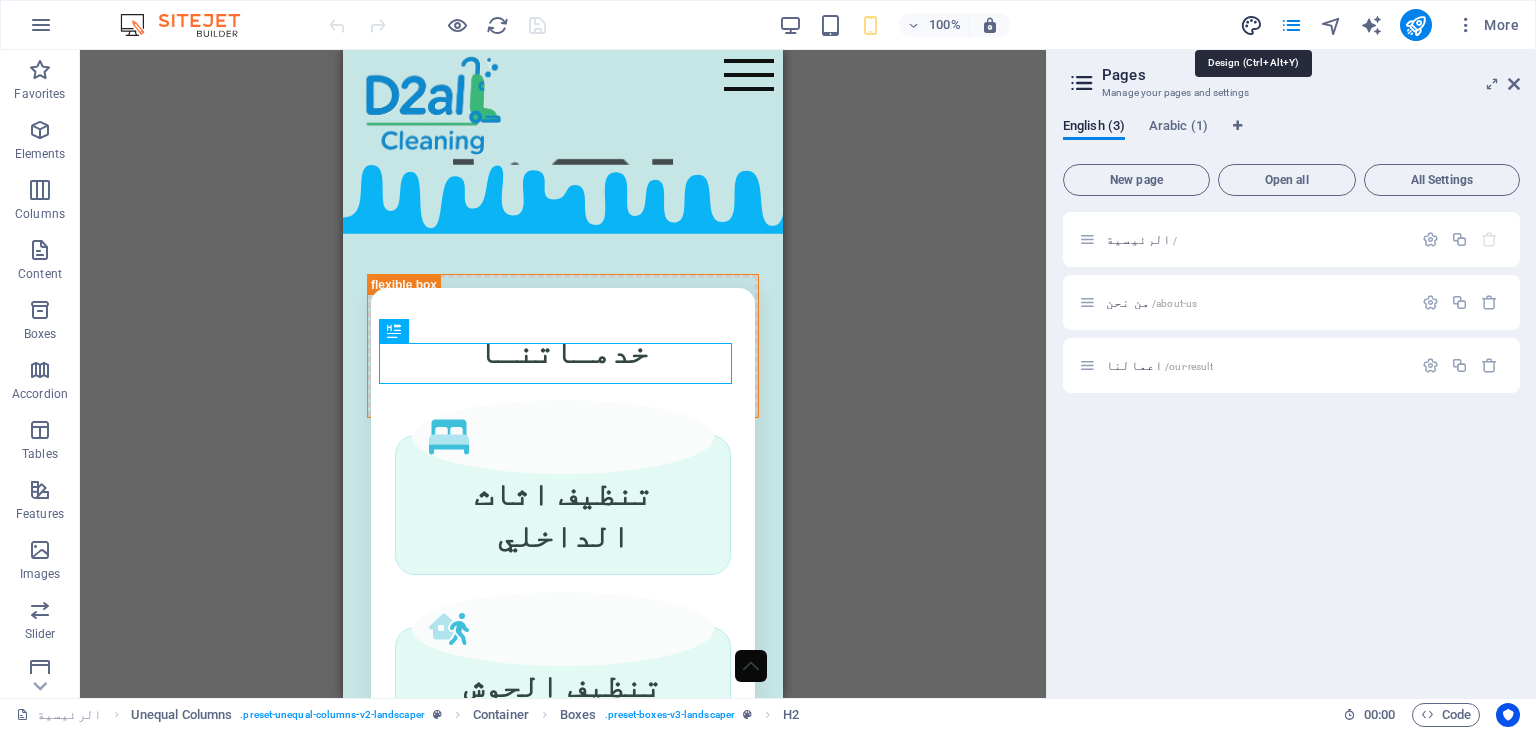 click at bounding box center (1251, 25) 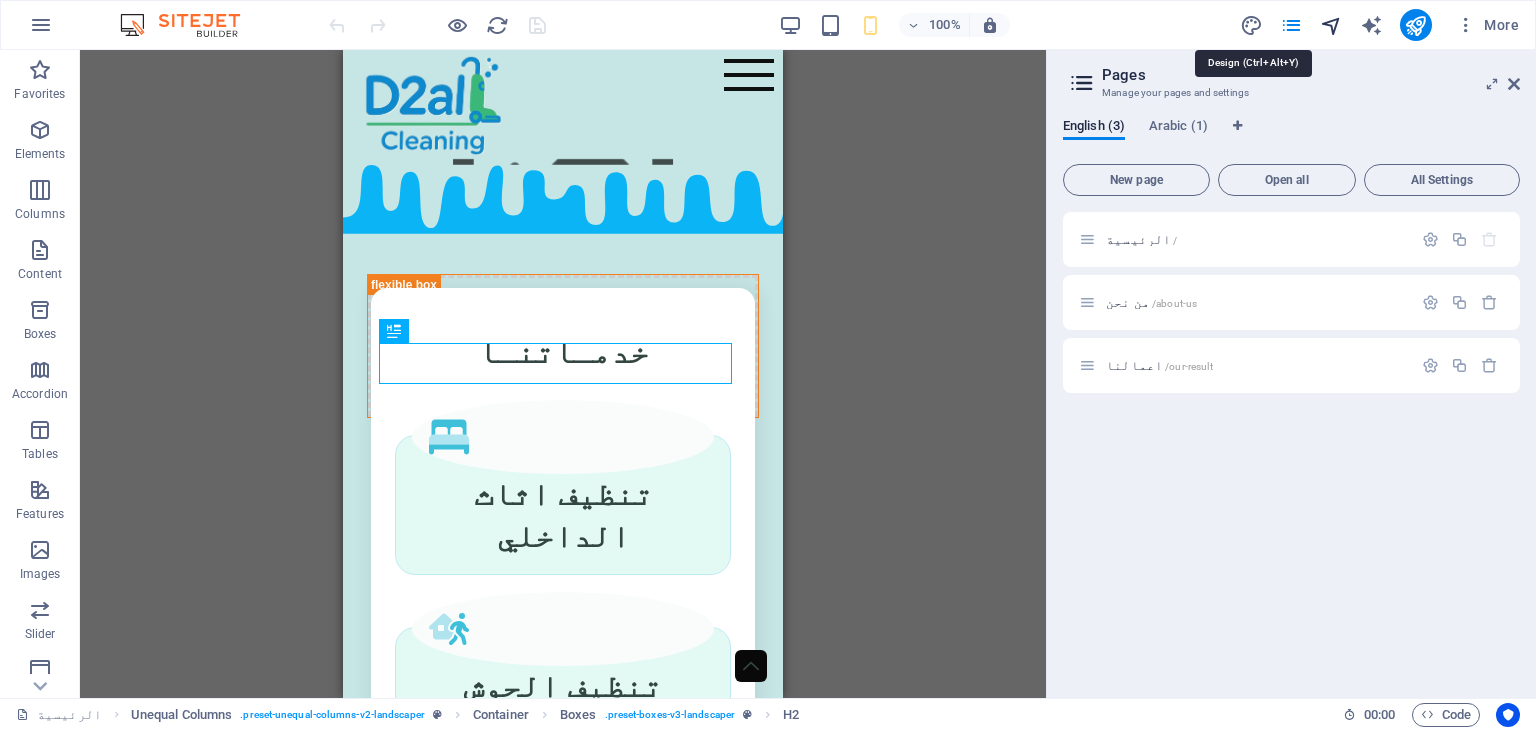 select on "px" 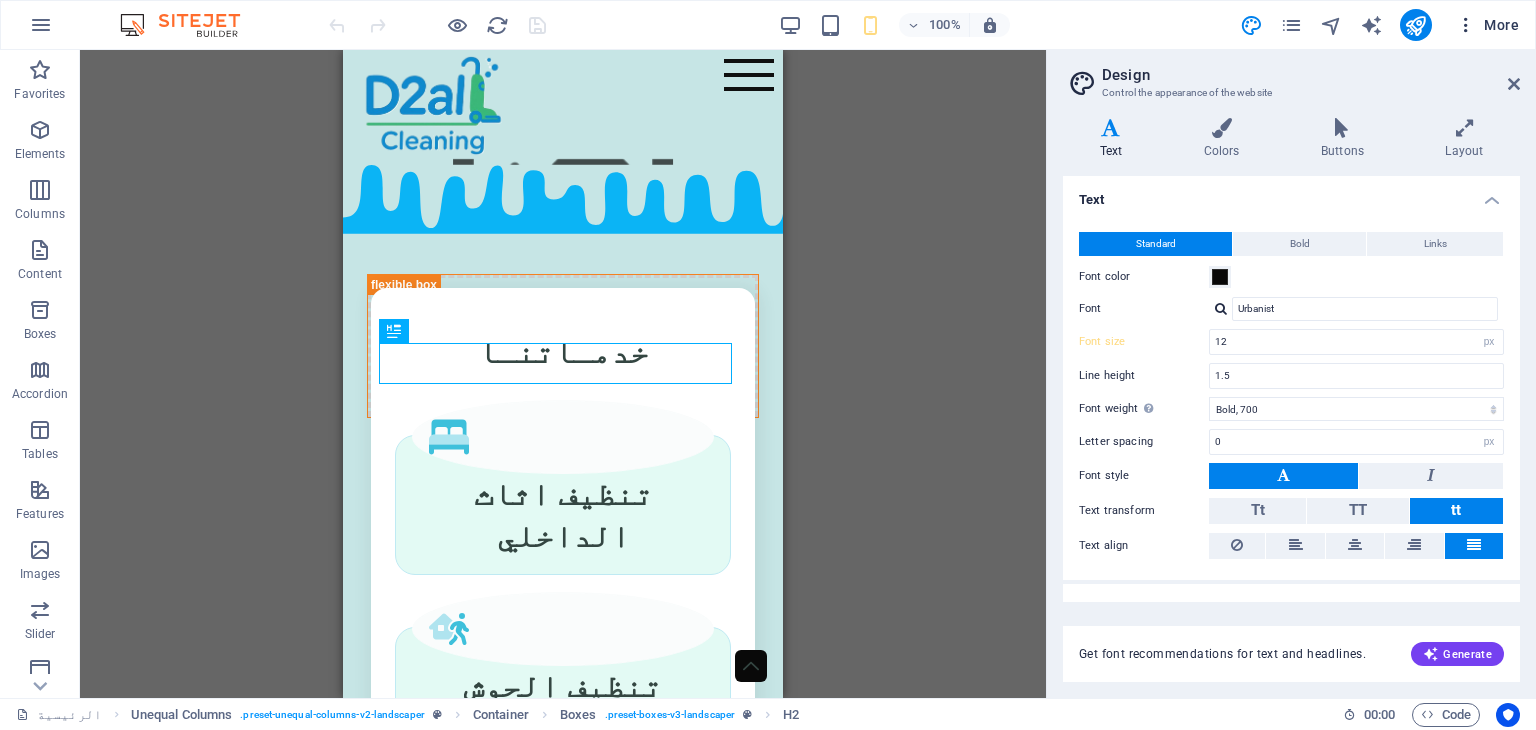 click on "More" at bounding box center [1487, 25] 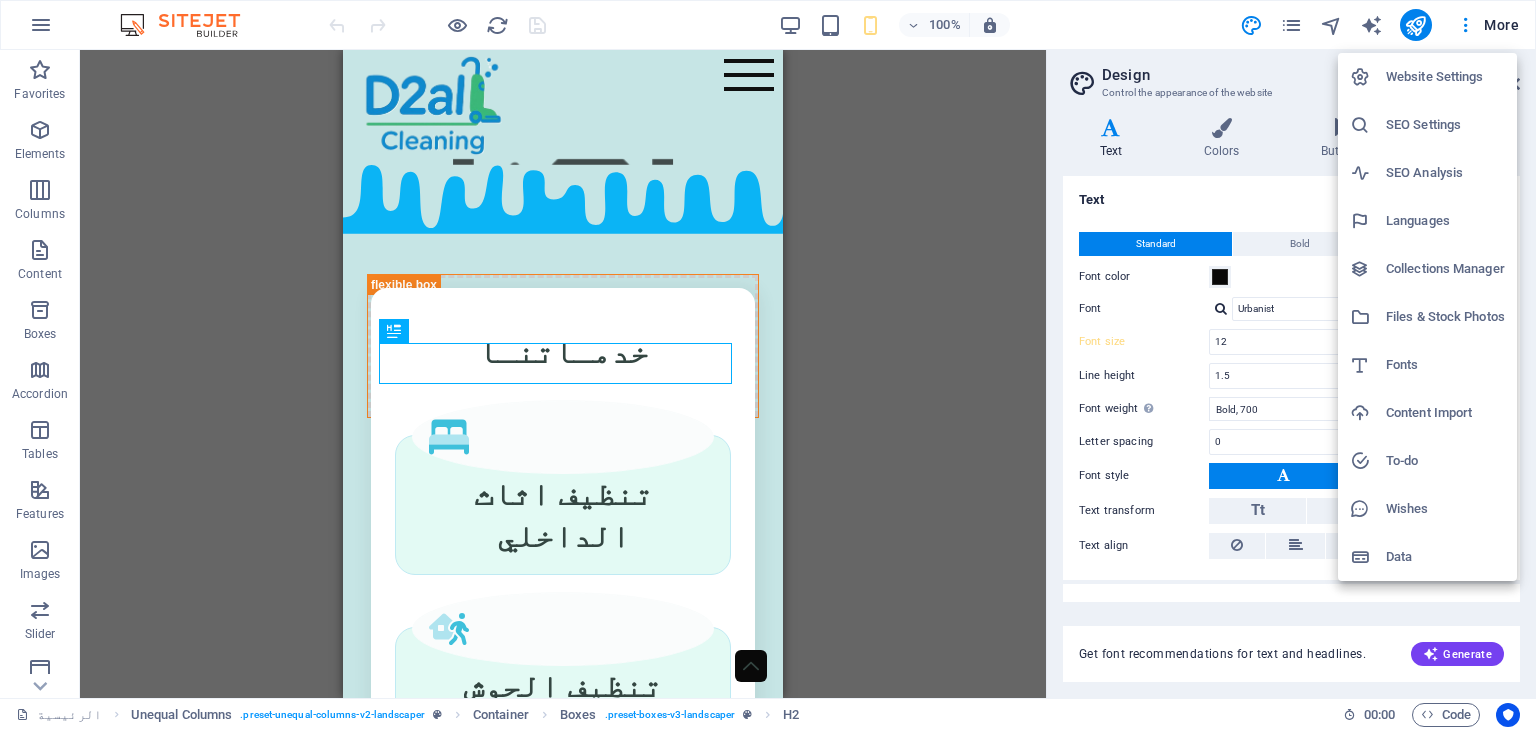 click on "Website Settings" at bounding box center (1427, 77) 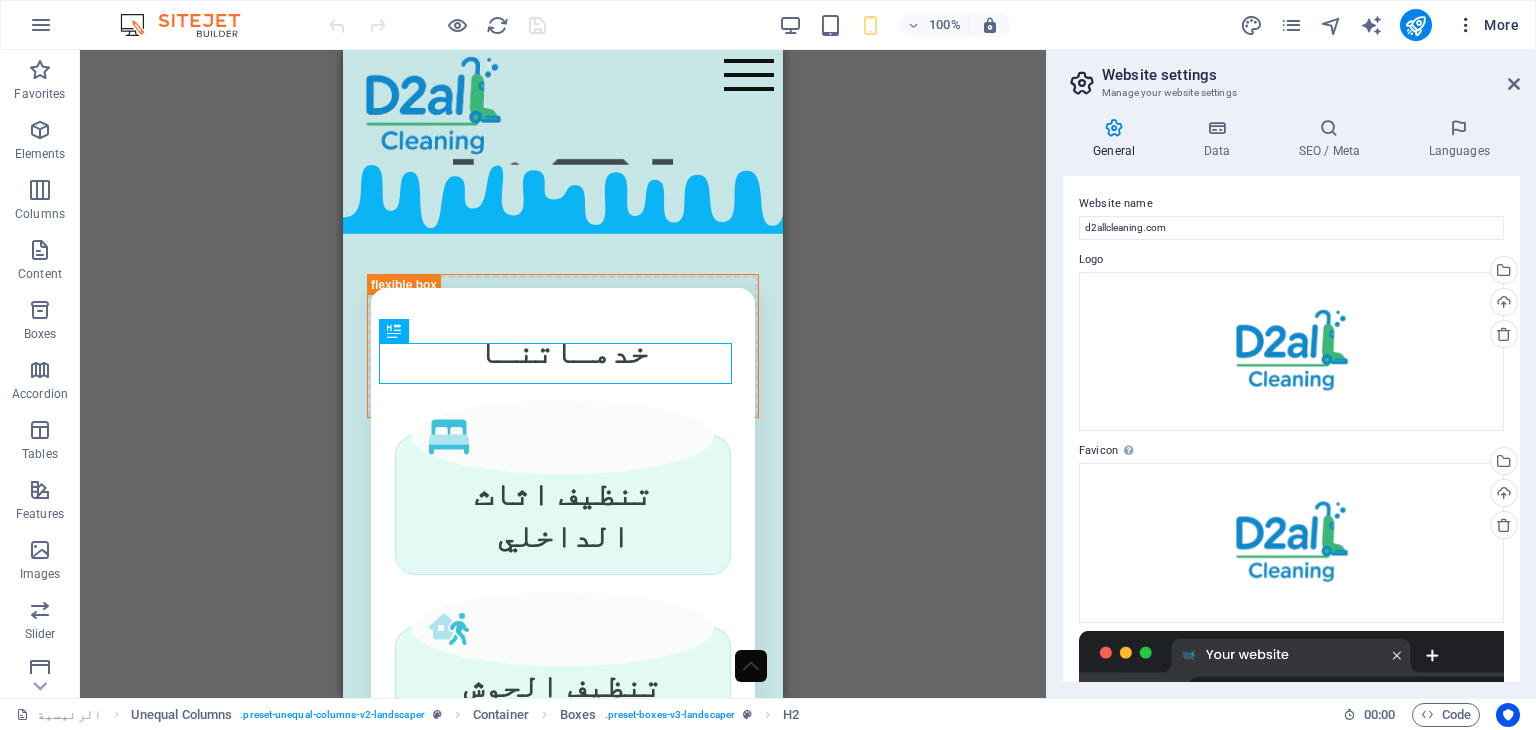click at bounding box center (1466, 25) 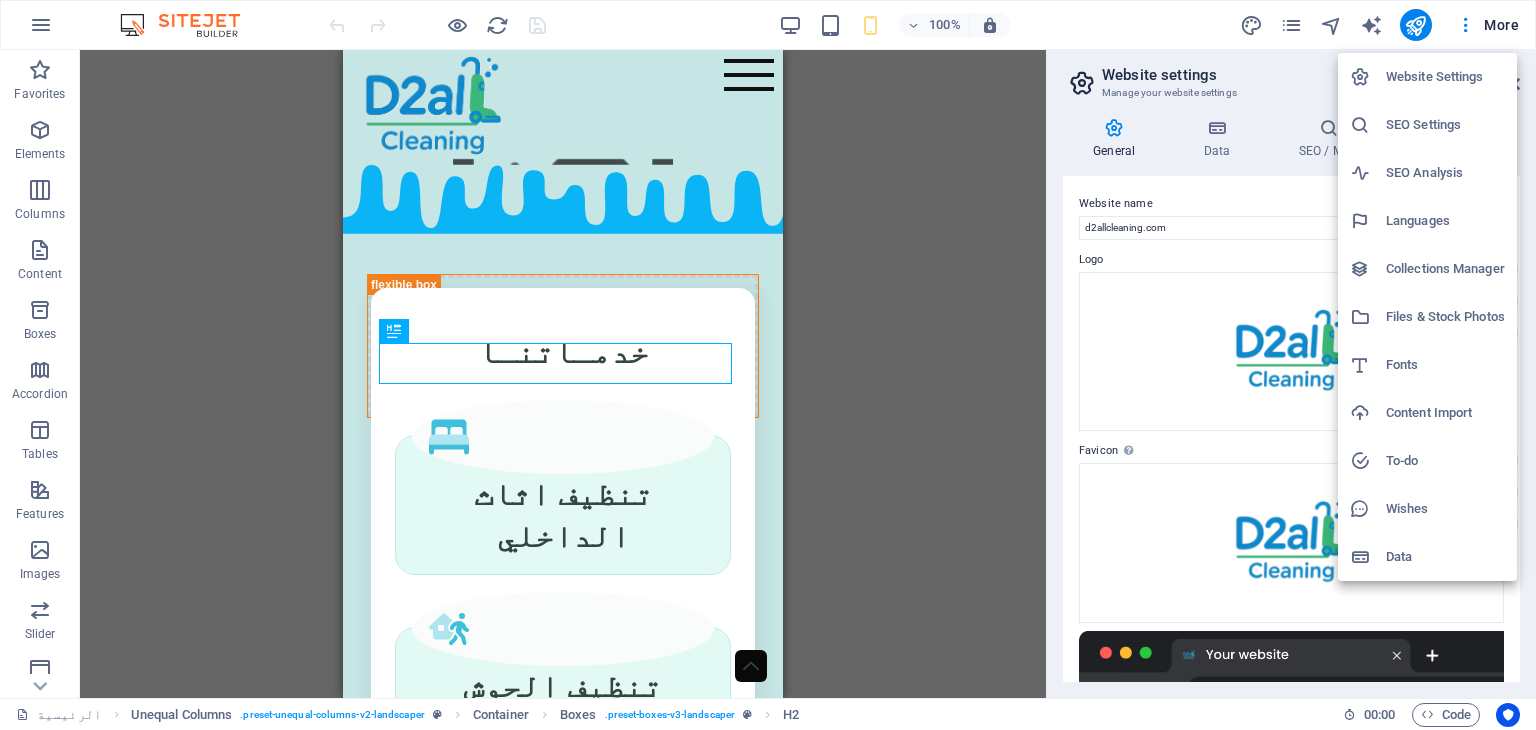 click on "Data" at bounding box center (1427, 557) 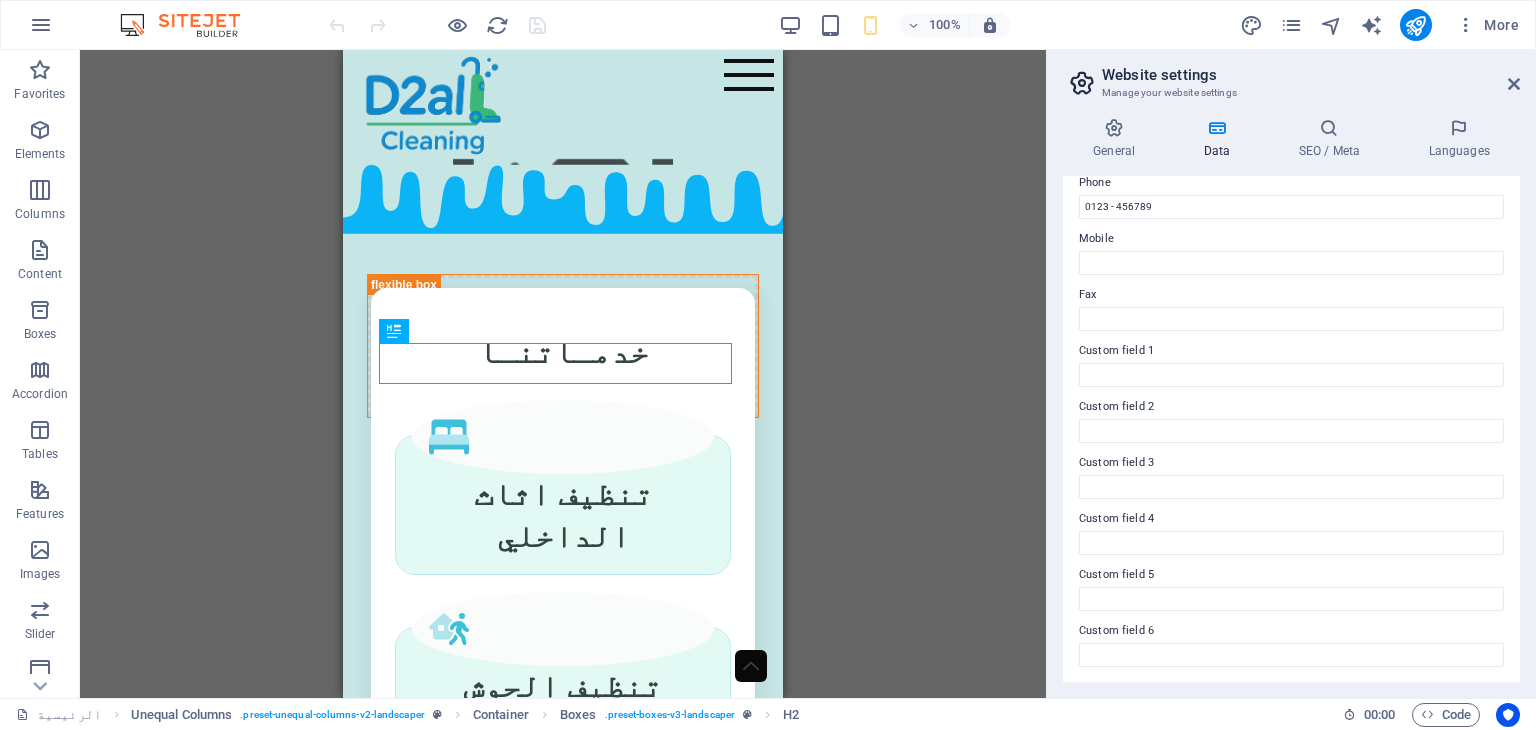 scroll, scrollTop: 0, scrollLeft: 0, axis: both 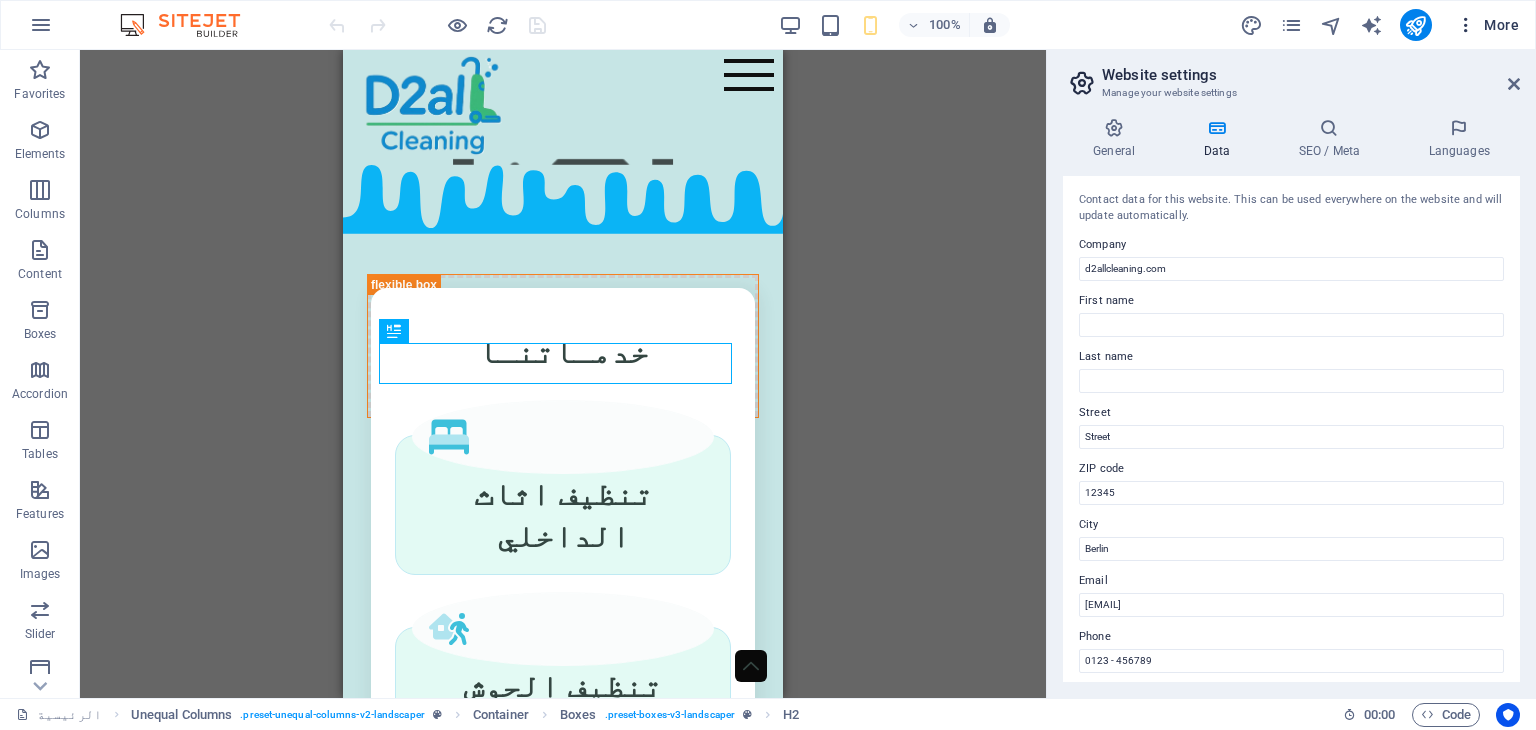 click at bounding box center (1466, 25) 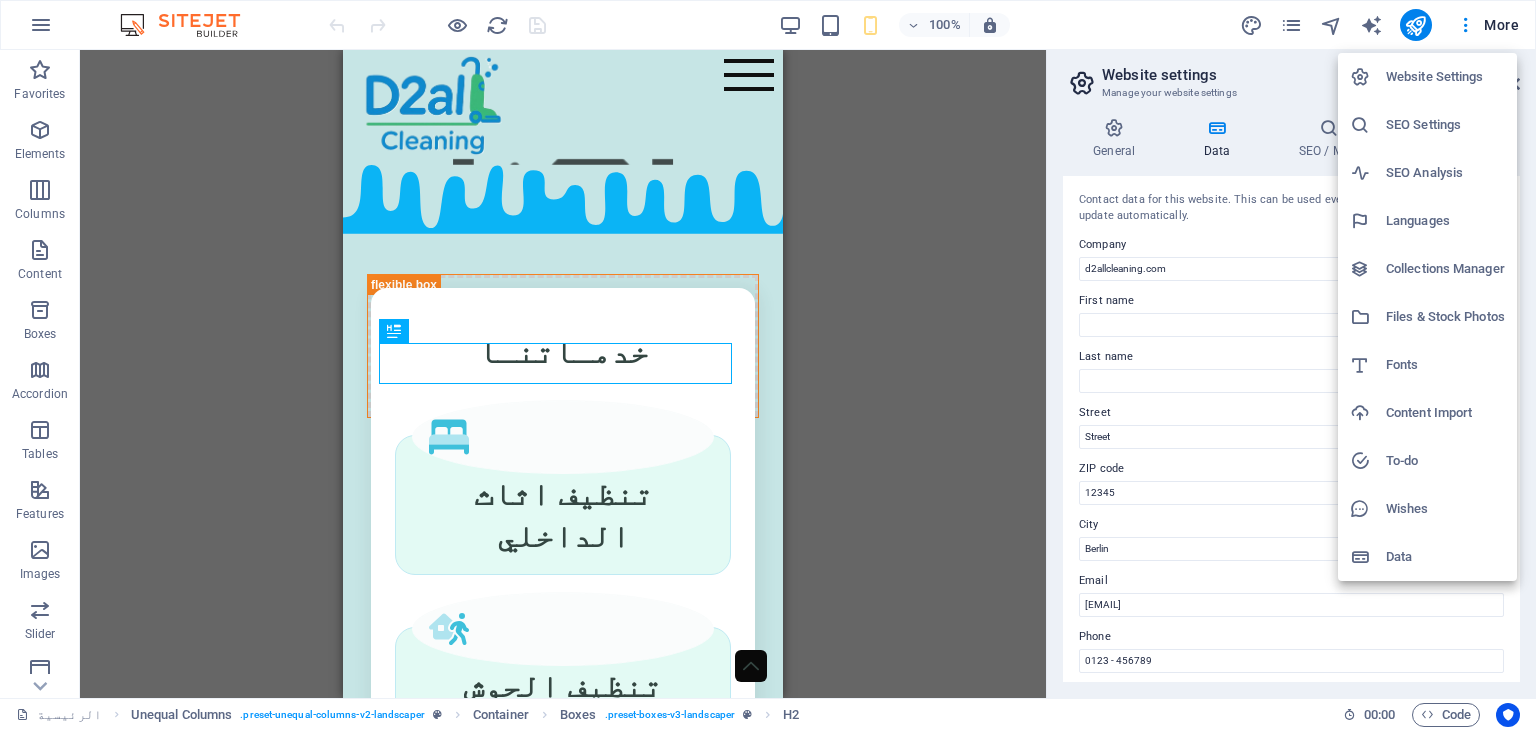 click at bounding box center (768, 365) 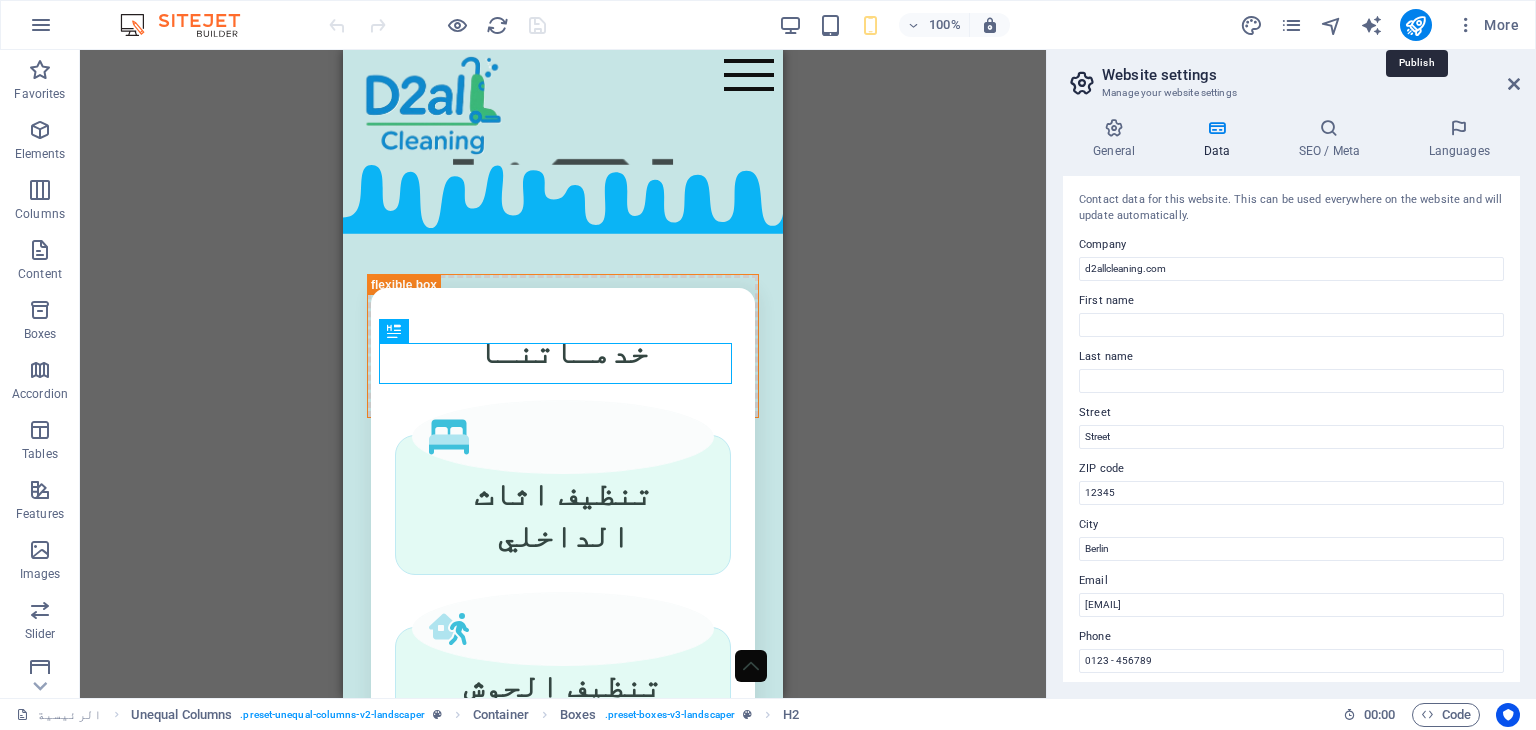 click at bounding box center (1415, 25) 